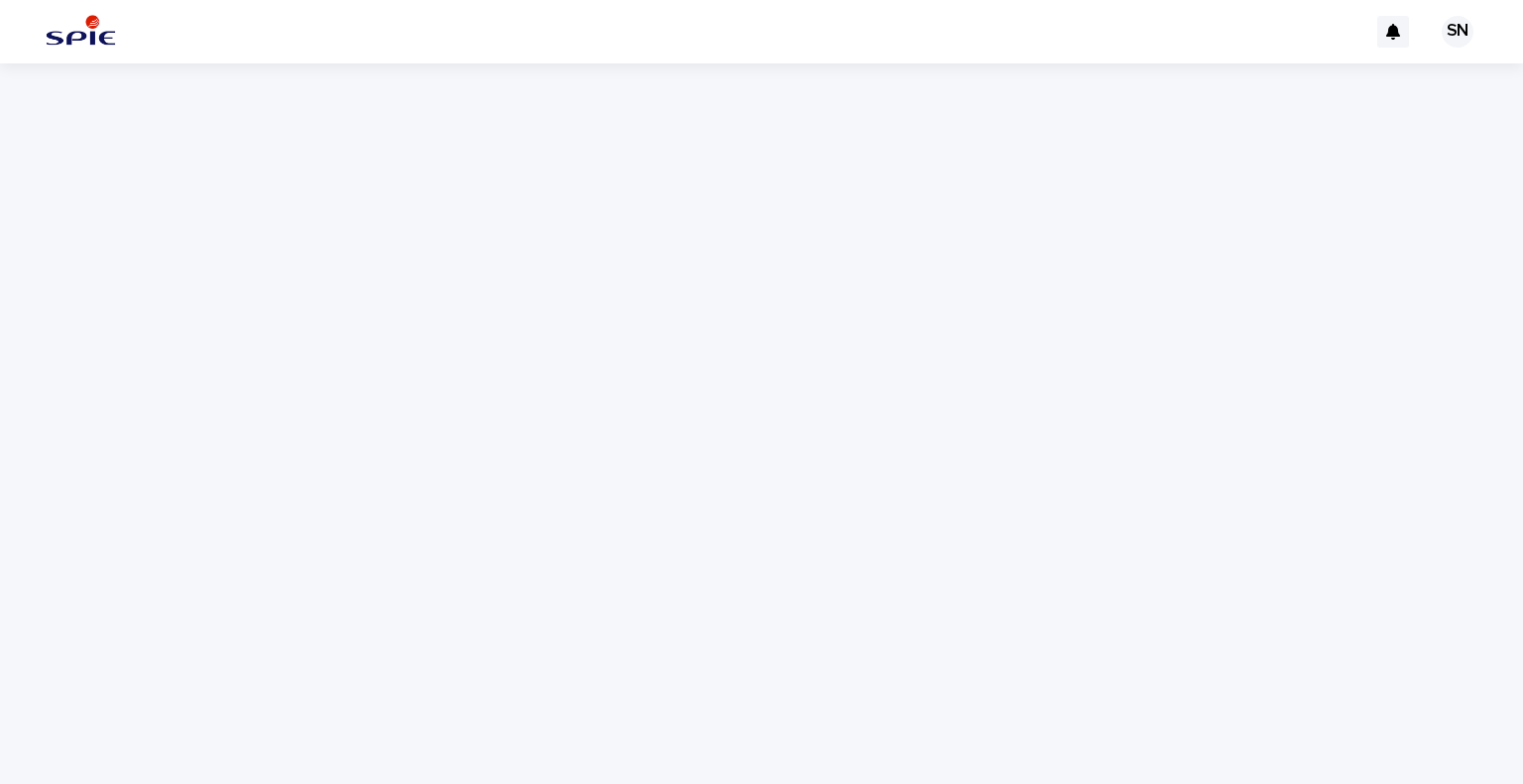 scroll, scrollTop: 0, scrollLeft: 0, axis: both 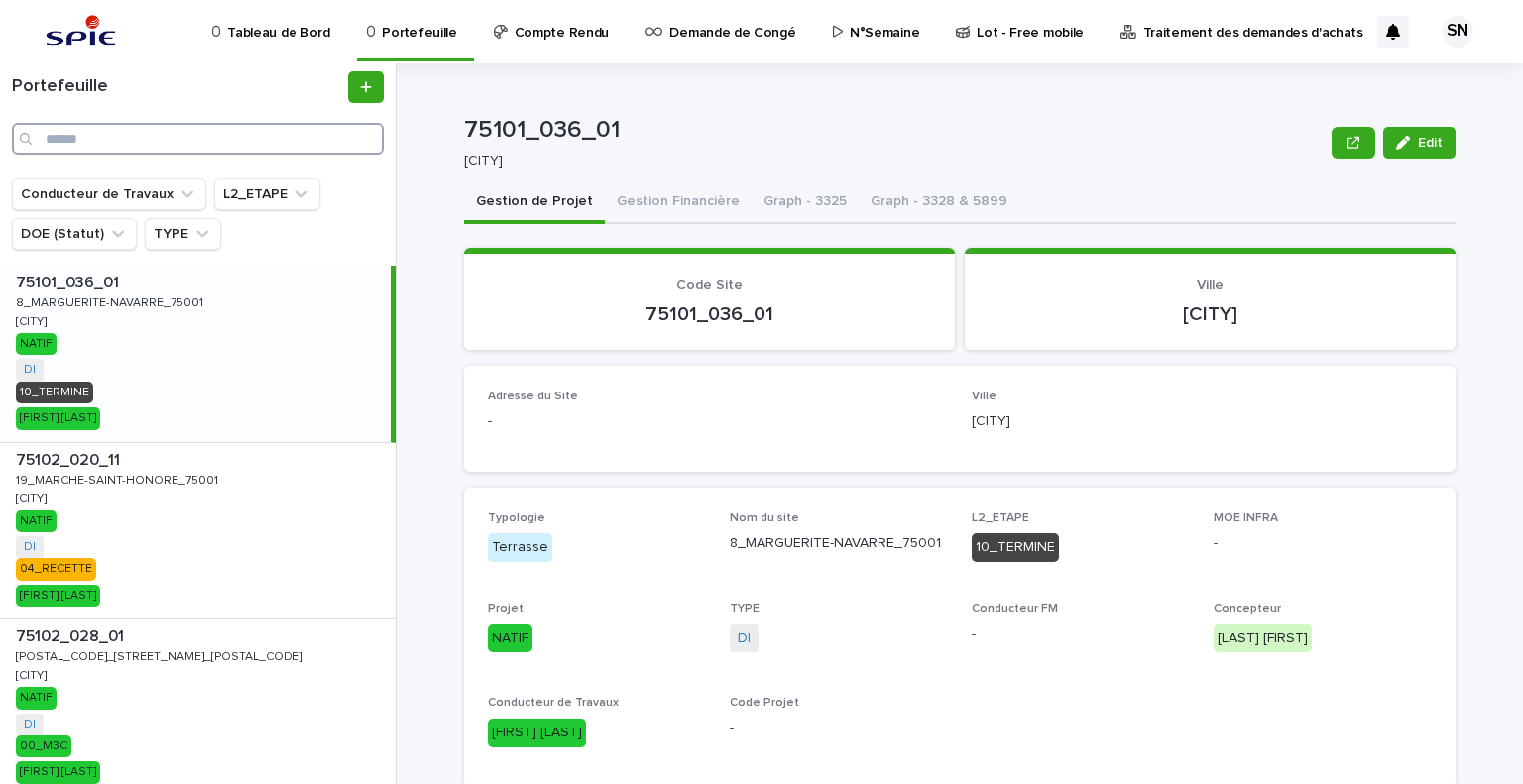 click at bounding box center (197, 139) 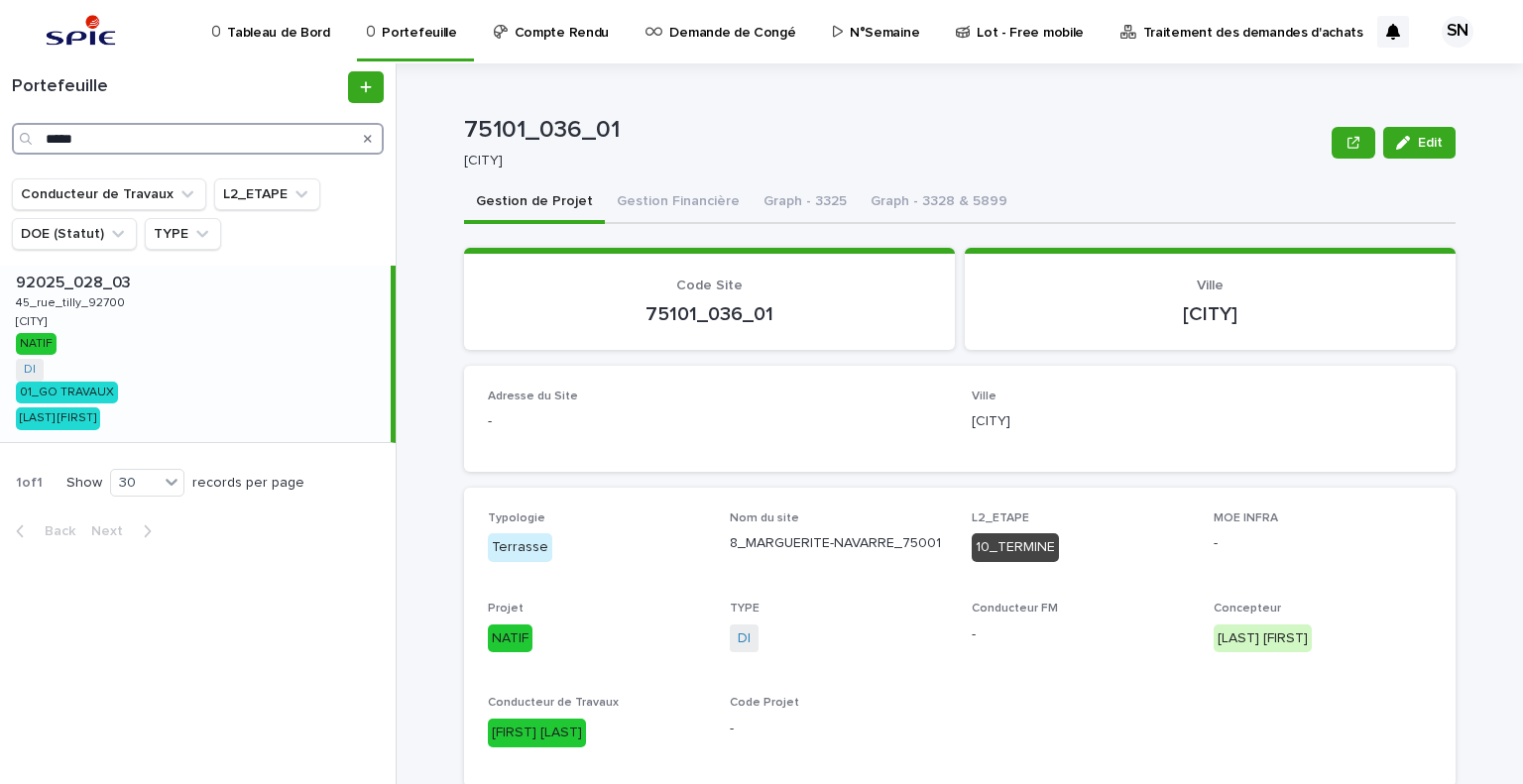 type on "*****" 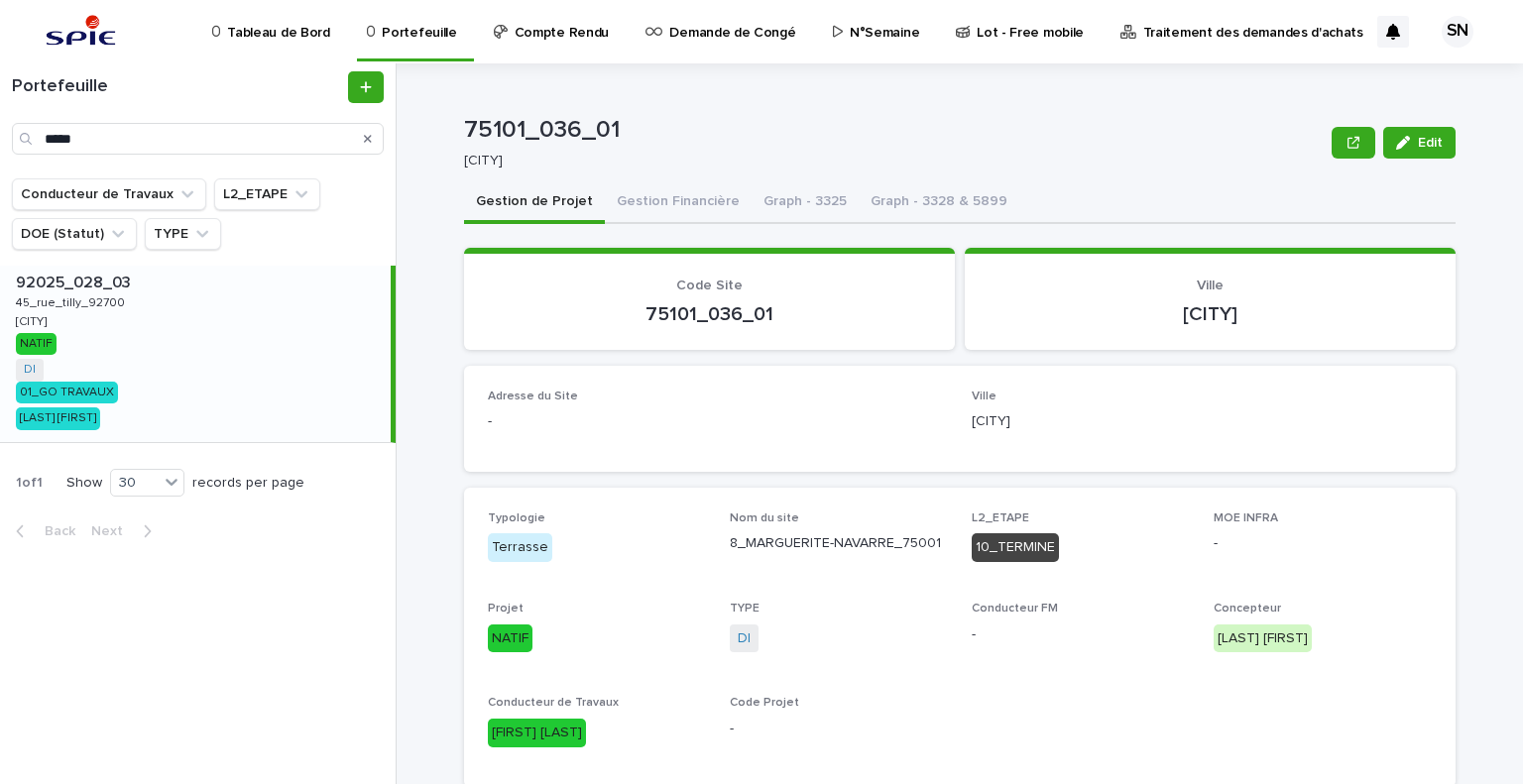 click on "[POSTAL_CODE]_[POSTAL_CODE] [POSTAL_CODE]_[POSTAL_CODE] [STREET_NAME] [STREET_NAME] [CITY] [CITY] [DI] [GO] [TYPE] [LAST_NAME] [FIRST_NAME]" at bounding box center [195, 354] 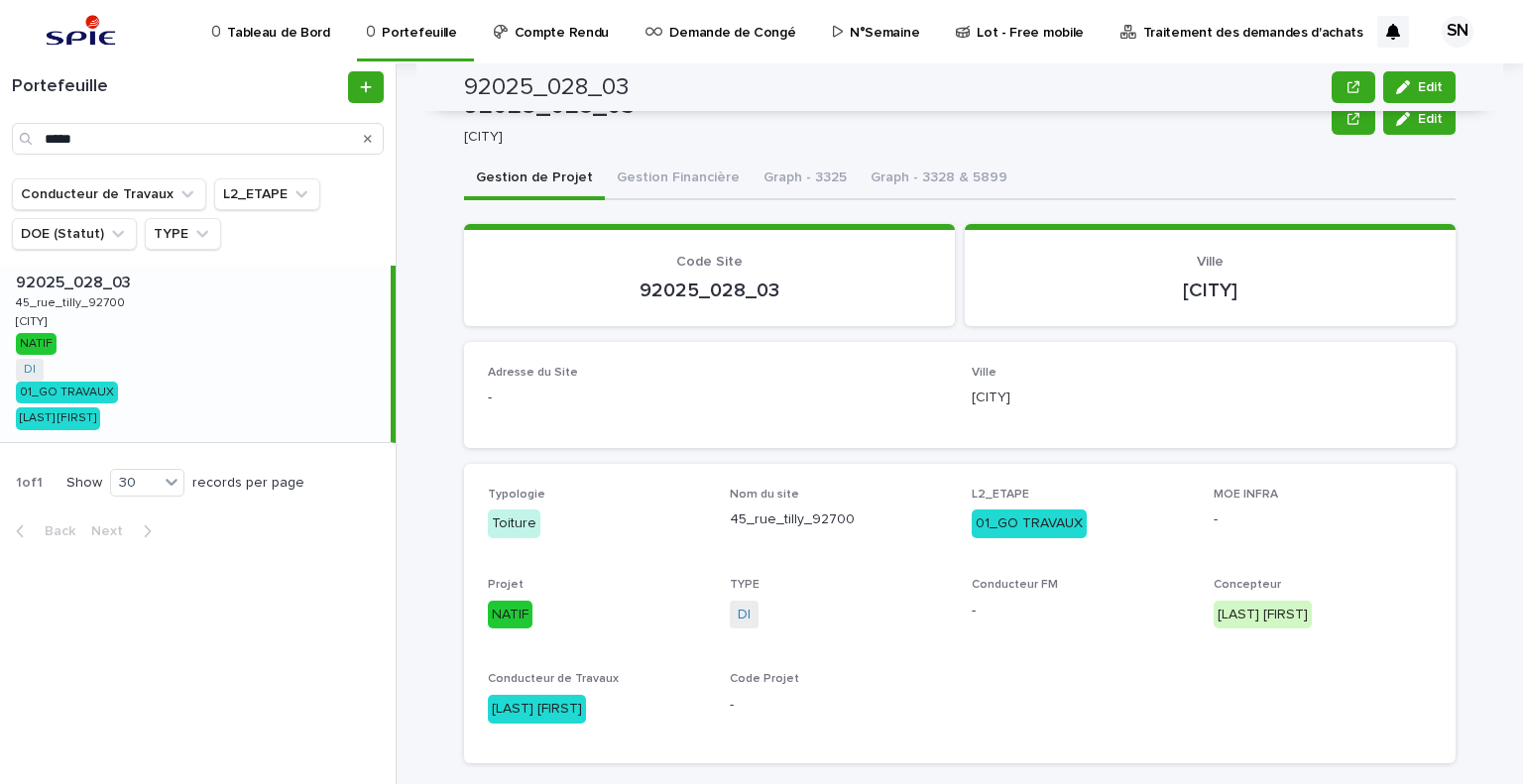 scroll, scrollTop: 0, scrollLeft: 0, axis: both 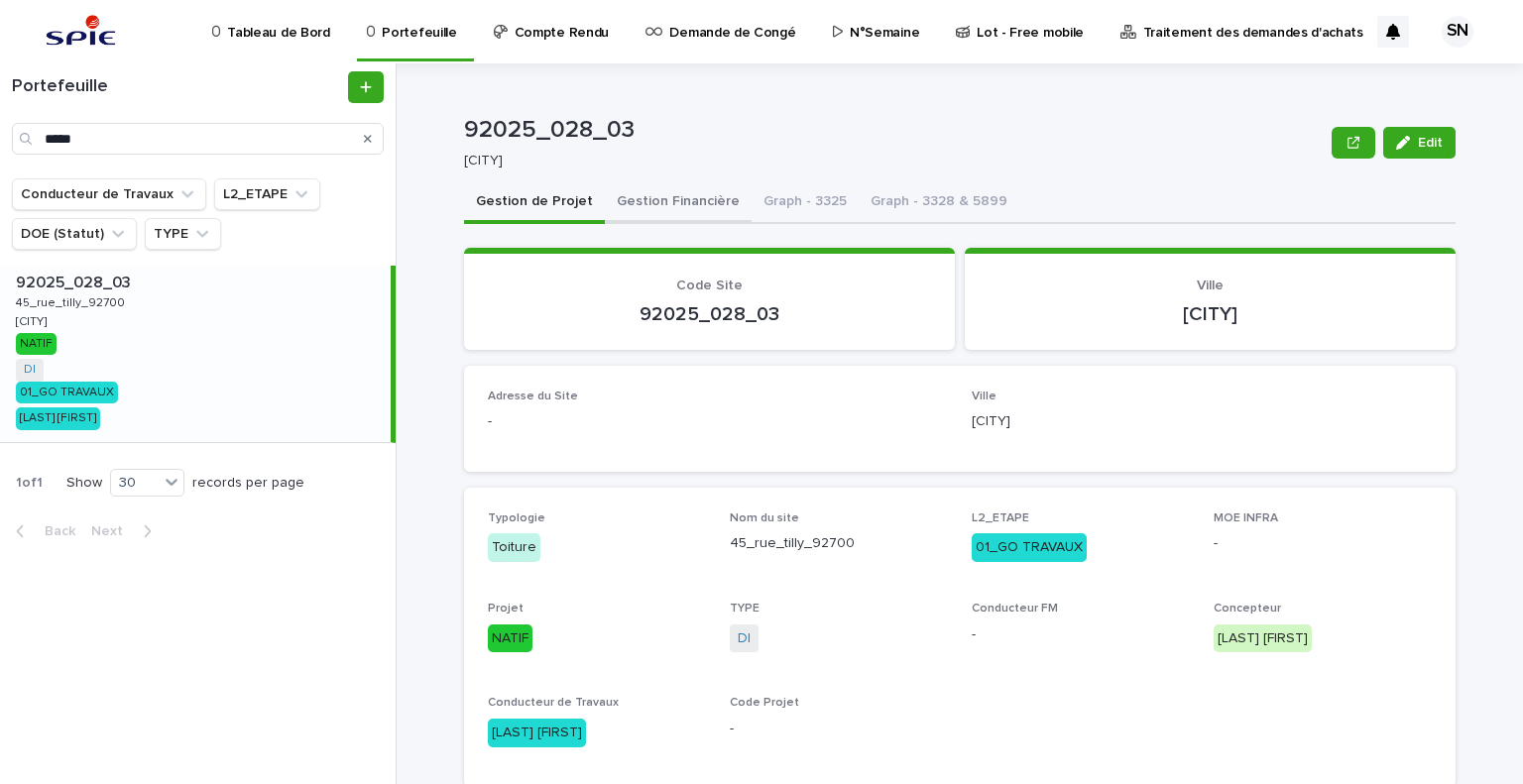 click on "Gestion Financière" at bounding box center (678, 203) 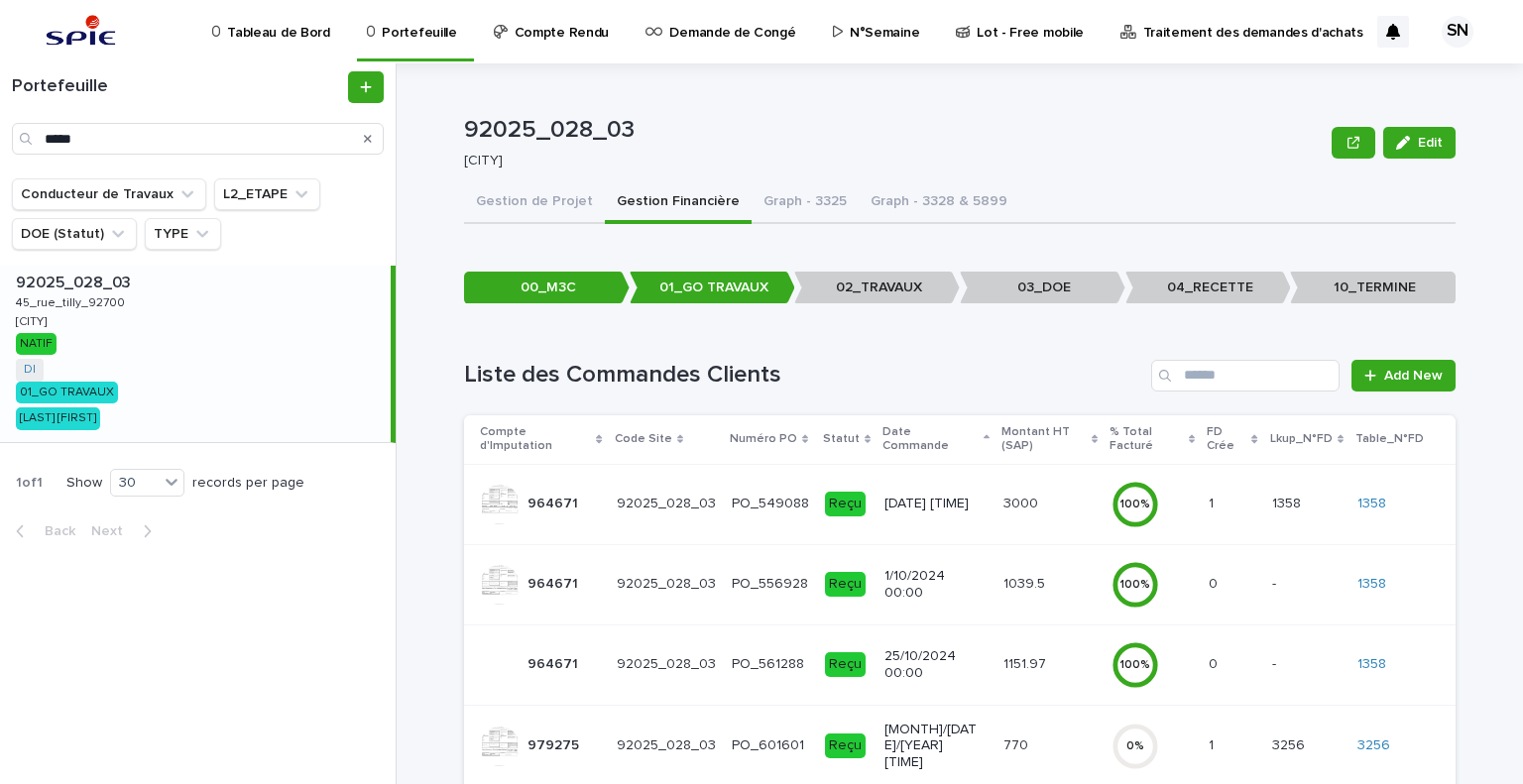 scroll, scrollTop: 84, scrollLeft: 0, axis: vertical 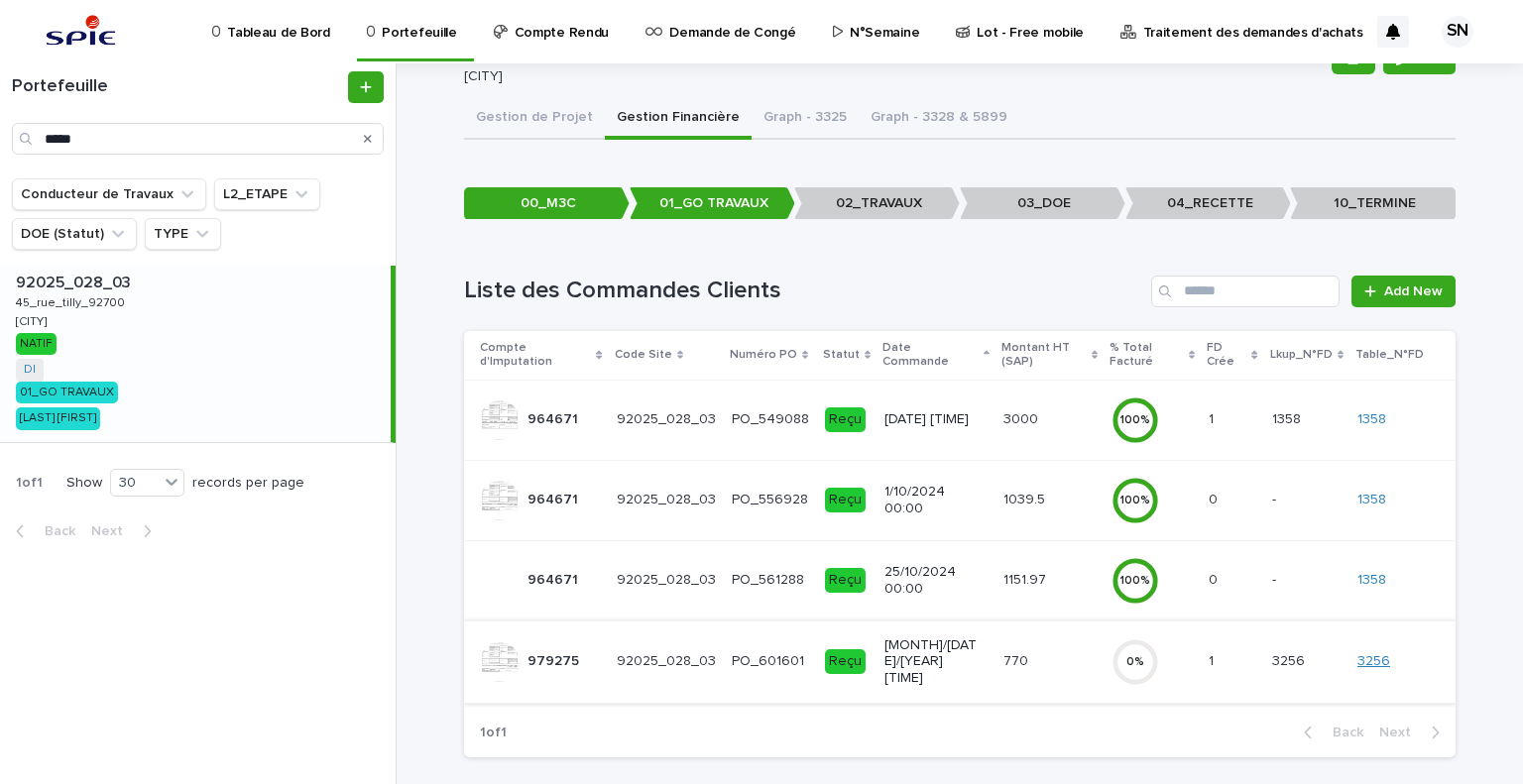 click on "3256" at bounding box center (1373, 661) 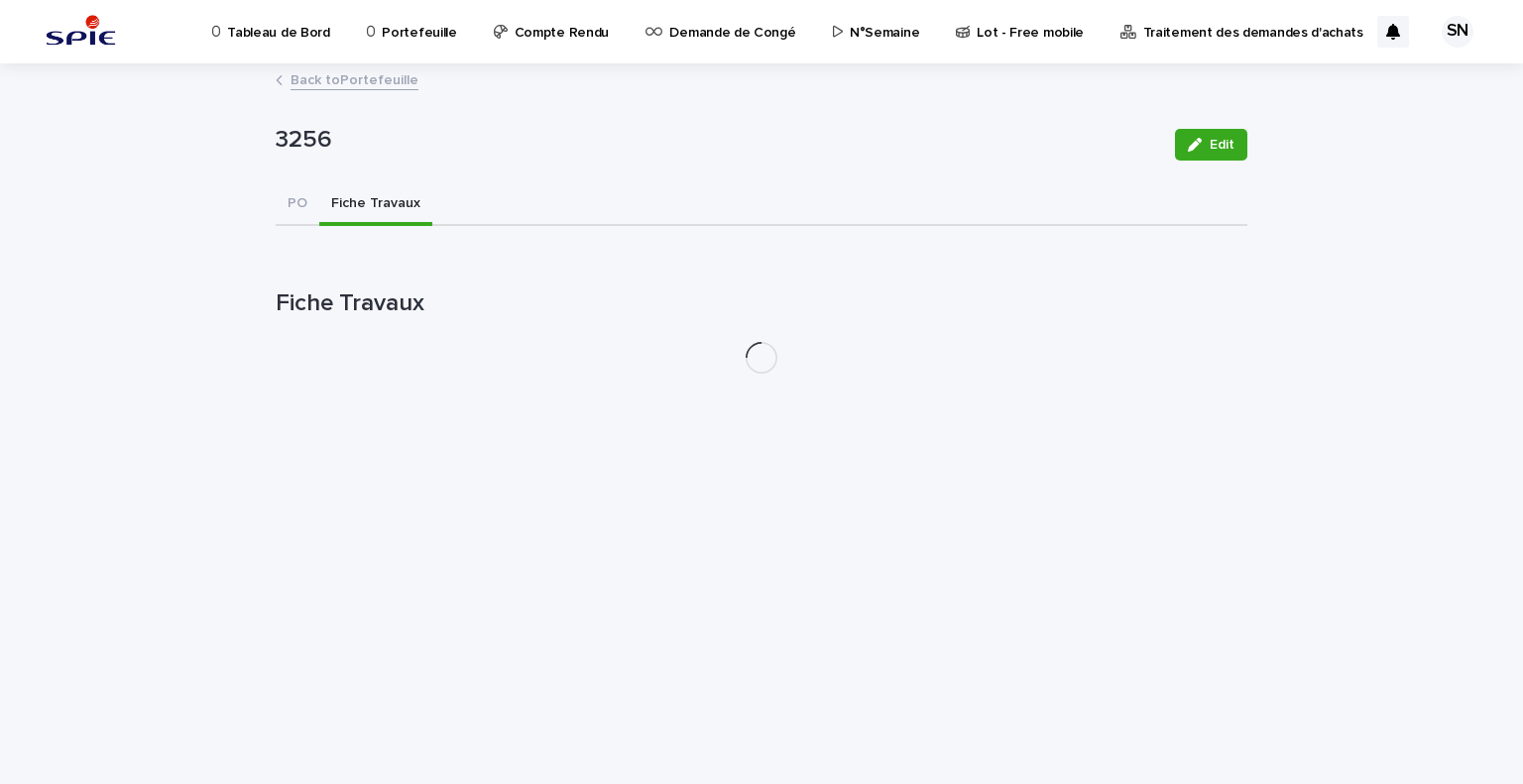 click on "Fiche Travaux" at bounding box center [376, 205] 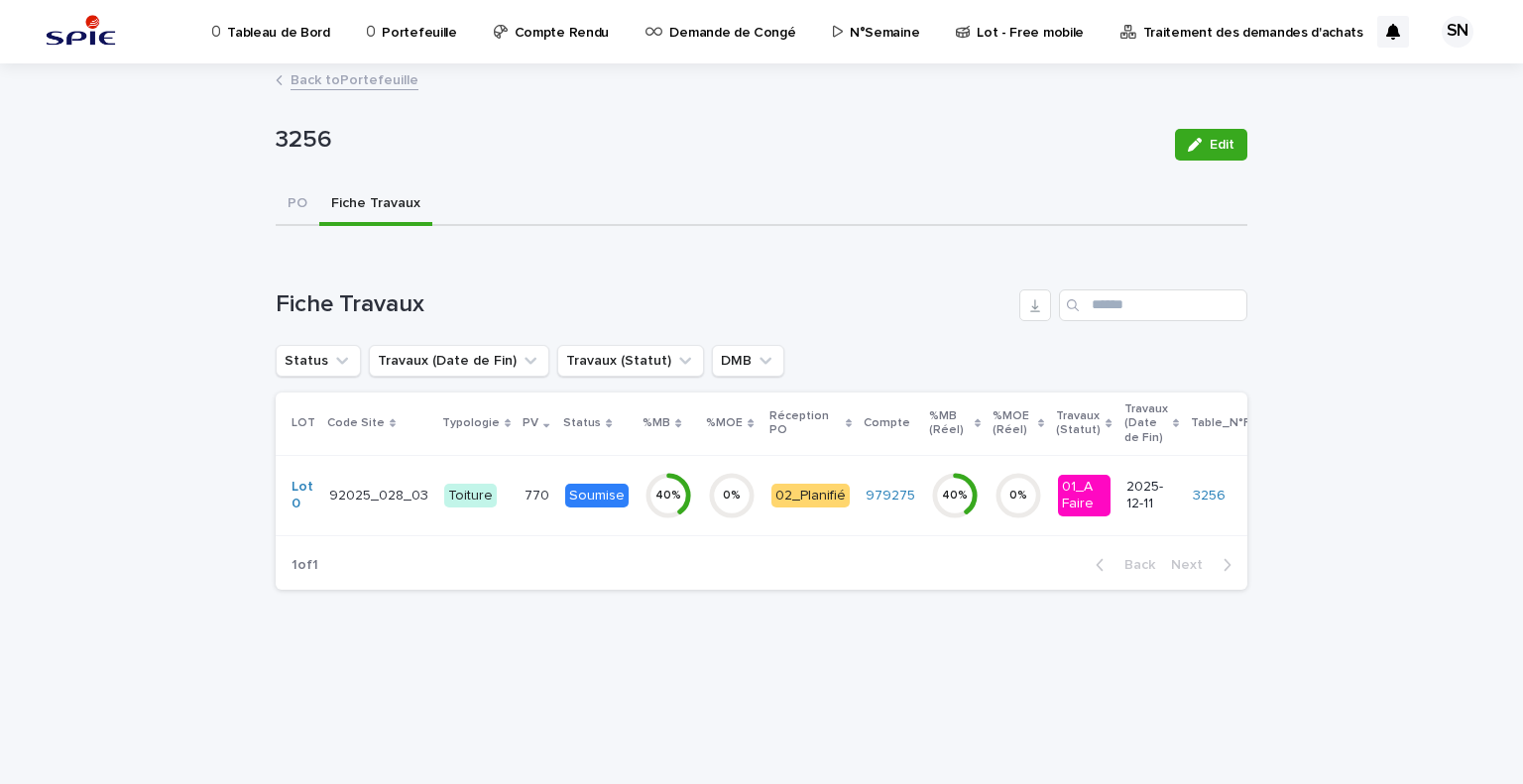 click on "770" at bounding box center [538, 494] 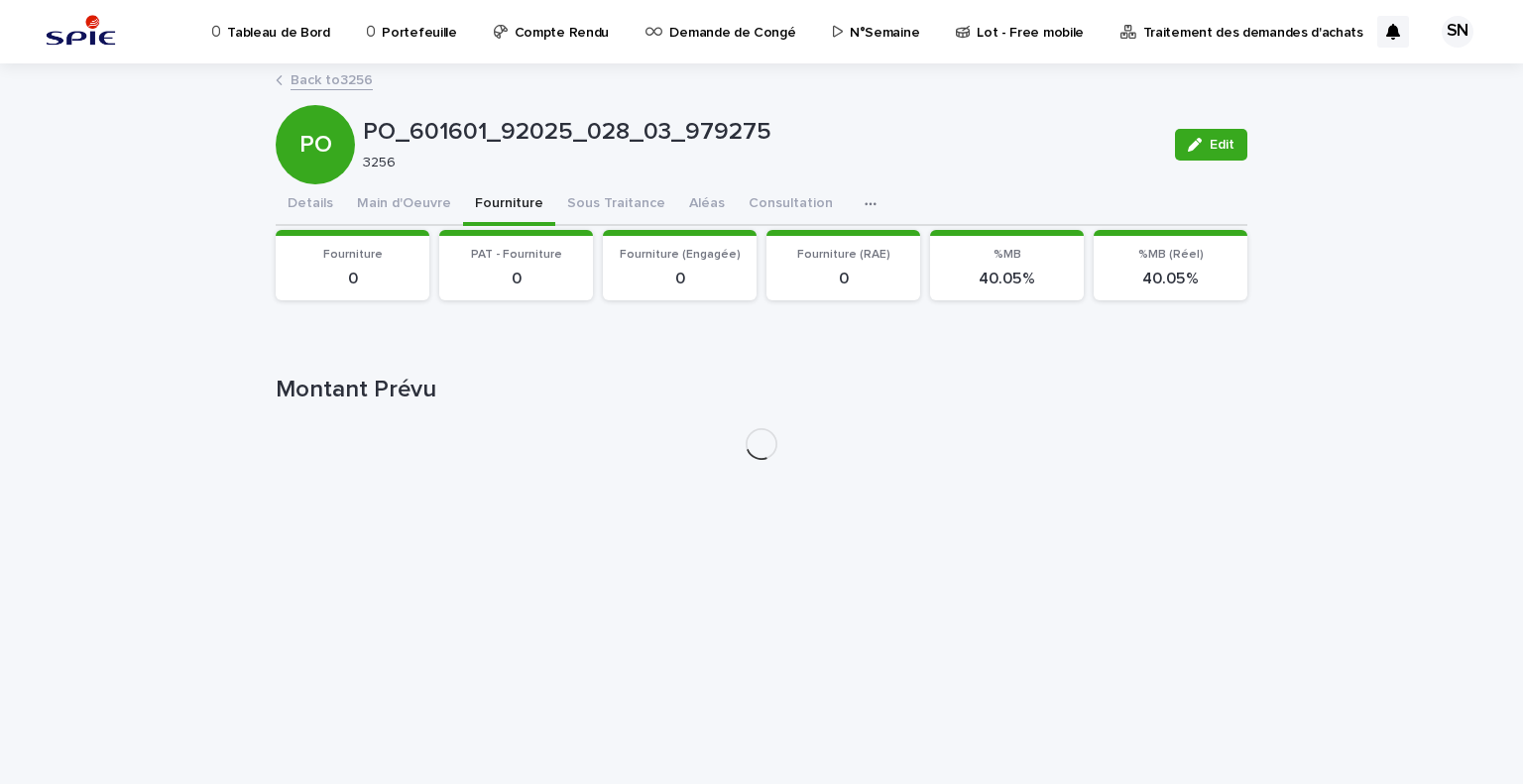 click on "Details Main d'Oeuvre Fourniture Sous Traitance Aléas Consultation Discussion" at bounding box center (762, 205) 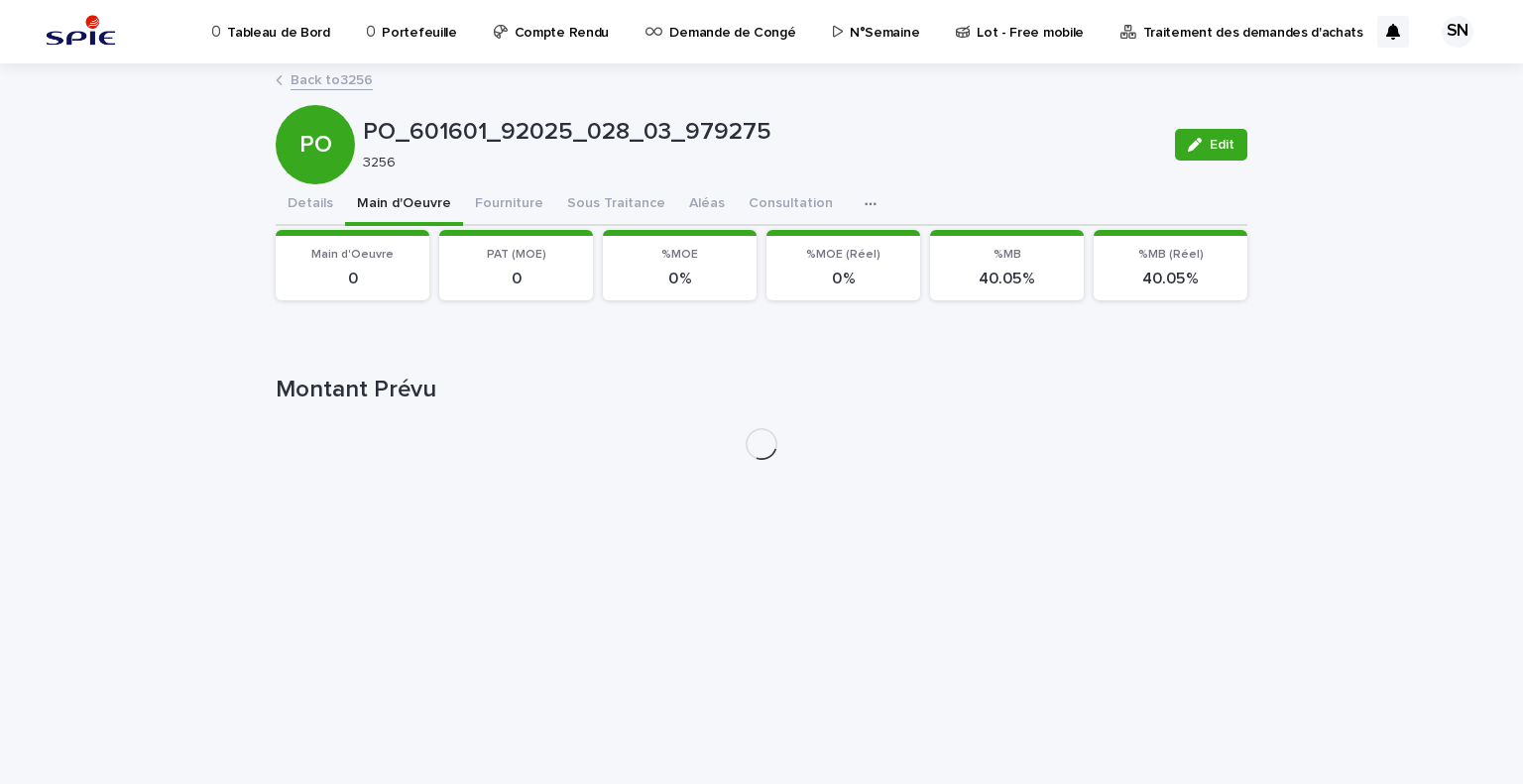 click on "Main d'Oeuvre" at bounding box center [404, 205] 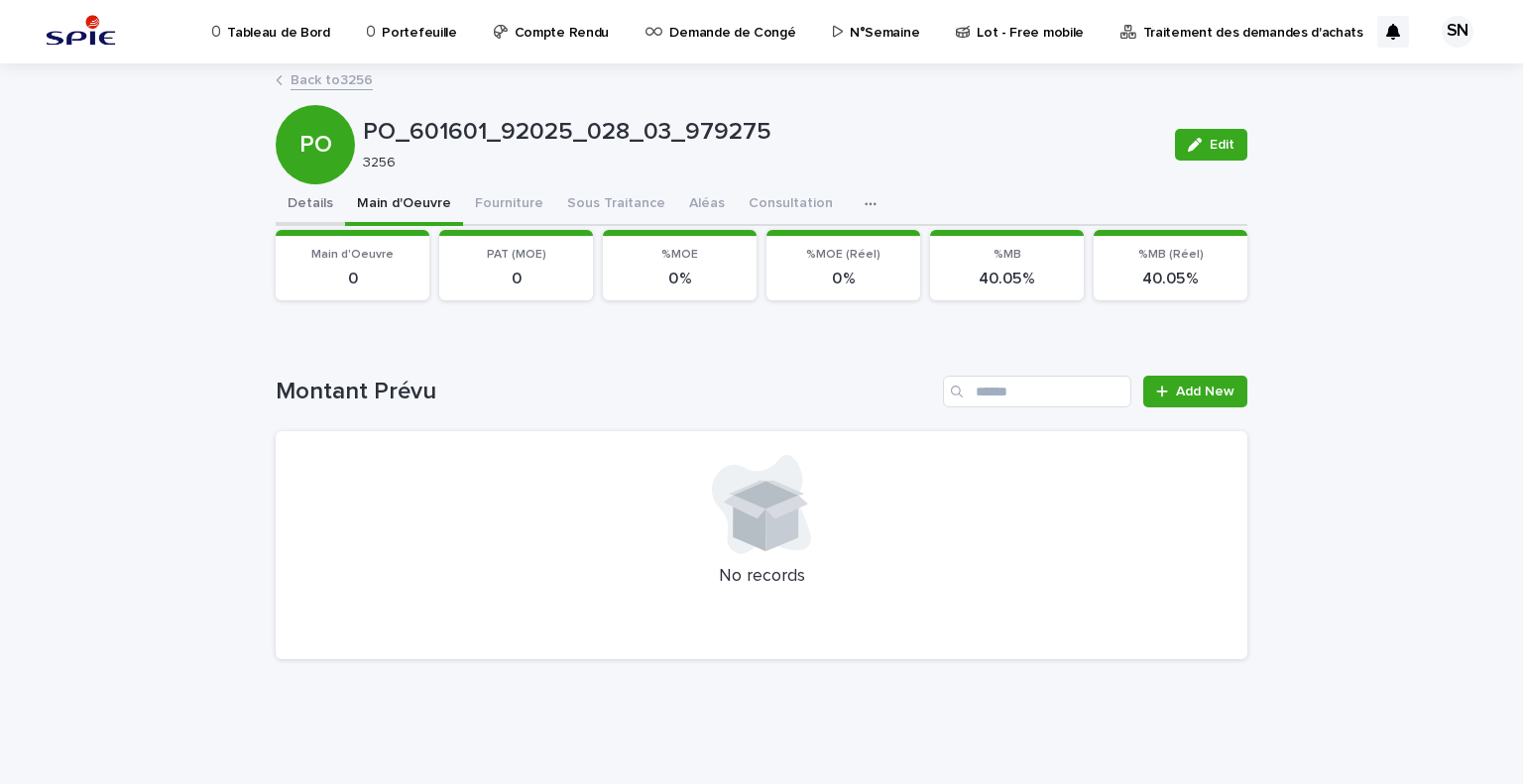 click on "Details" at bounding box center (310, 205) 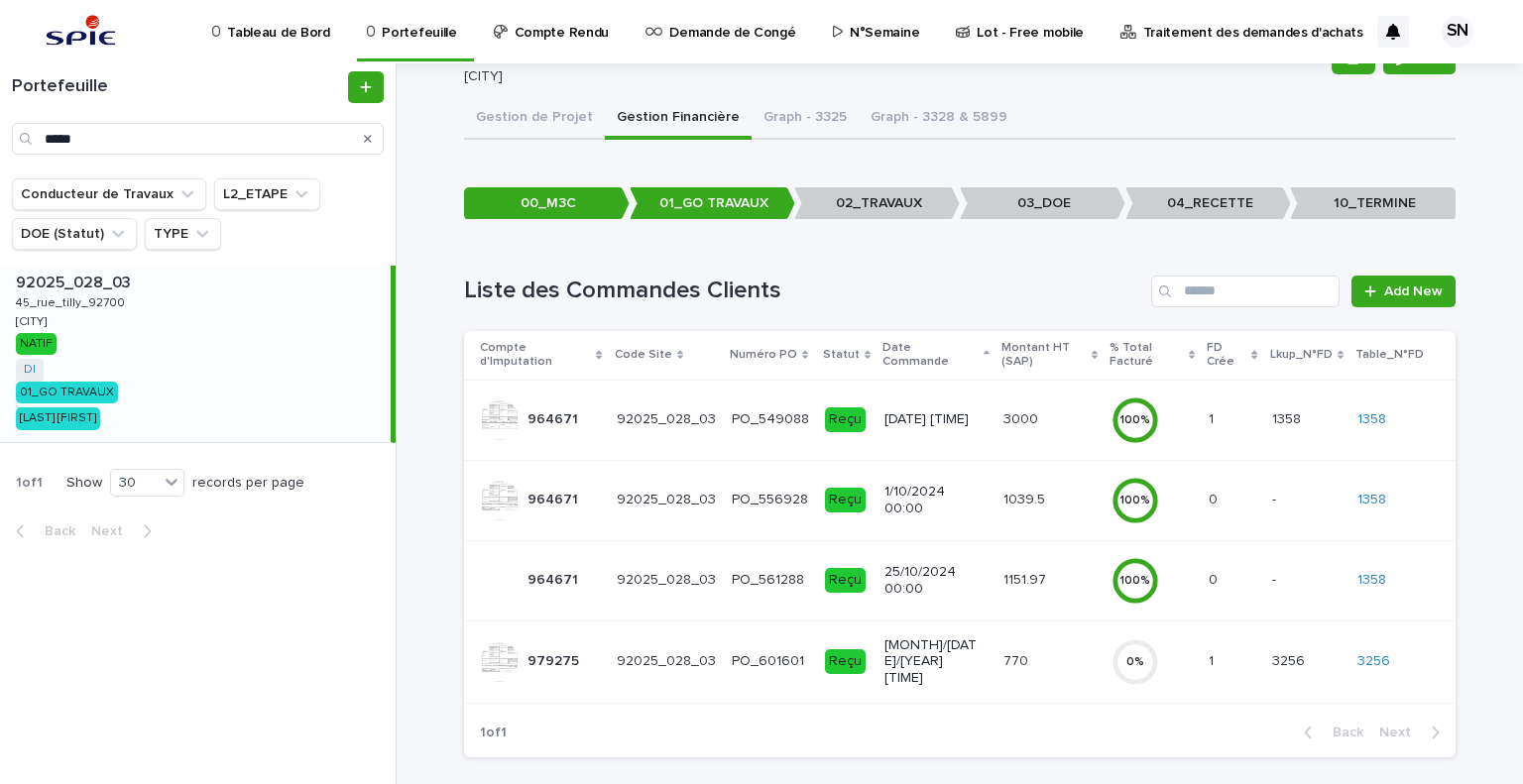 scroll, scrollTop: 0, scrollLeft: 0, axis: both 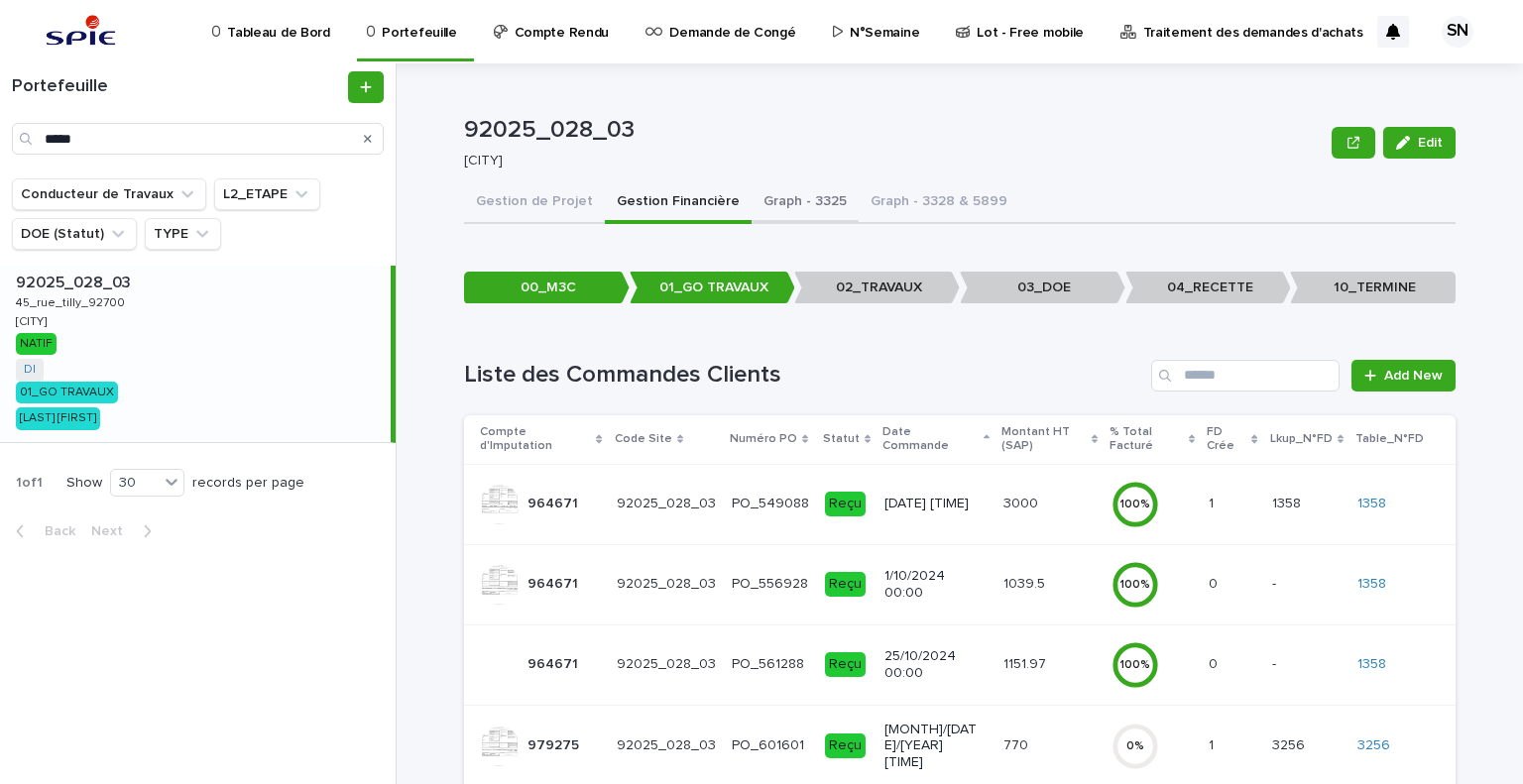 click on "Graph - 3325" at bounding box center (805, 203) 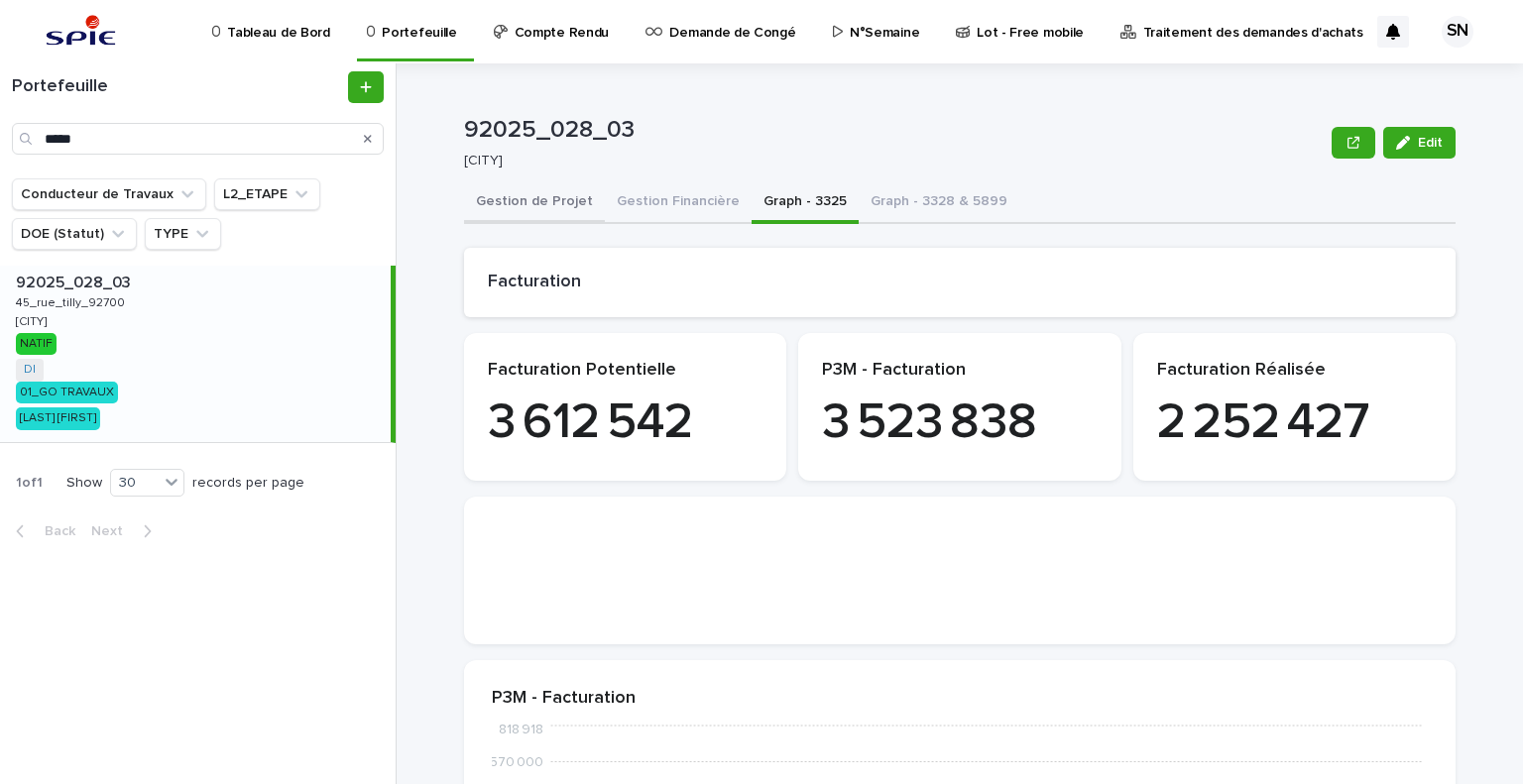 click on "Gestion de Projet" at bounding box center (534, 203) 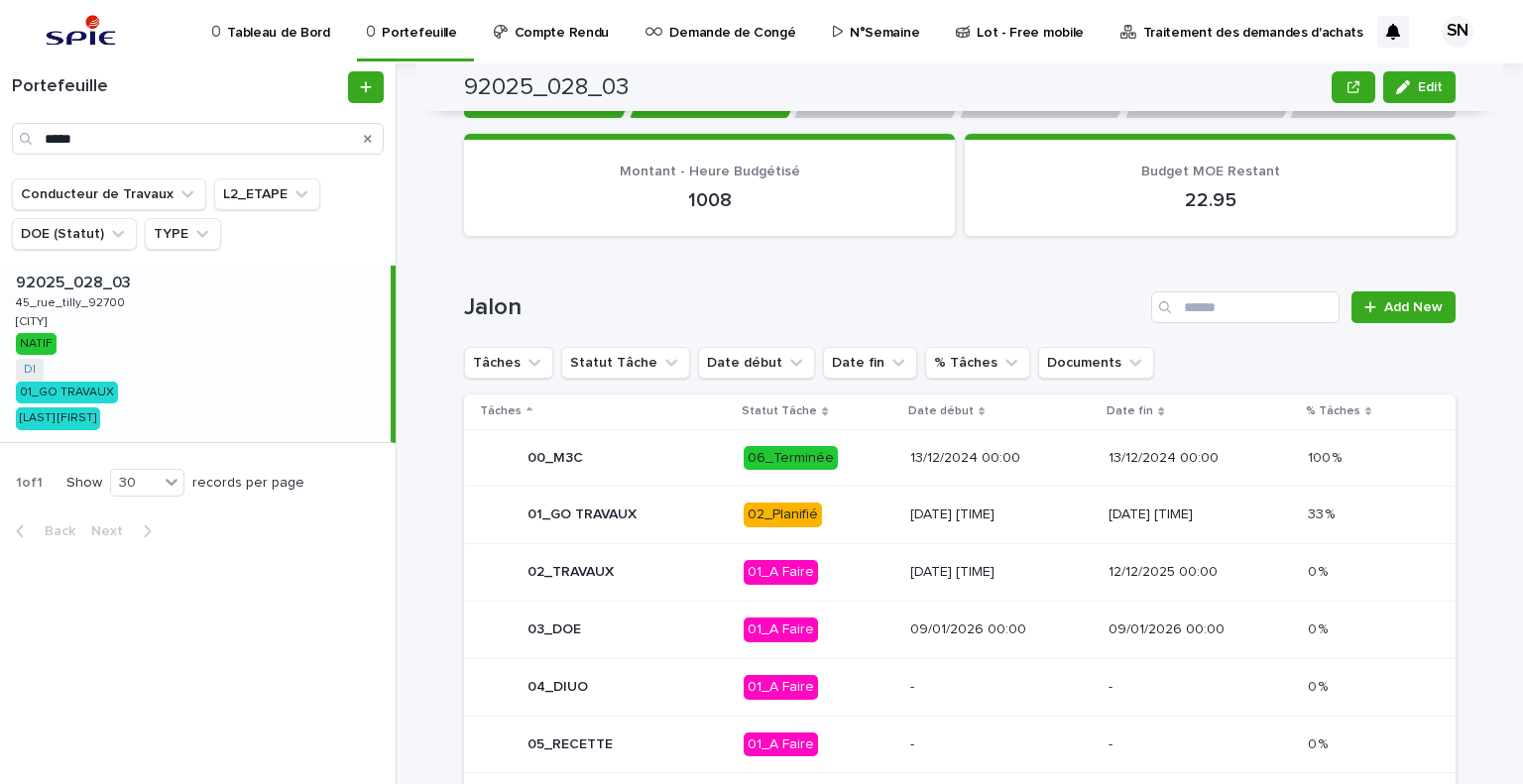 scroll, scrollTop: 0, scrollLeft: 0, axis: both 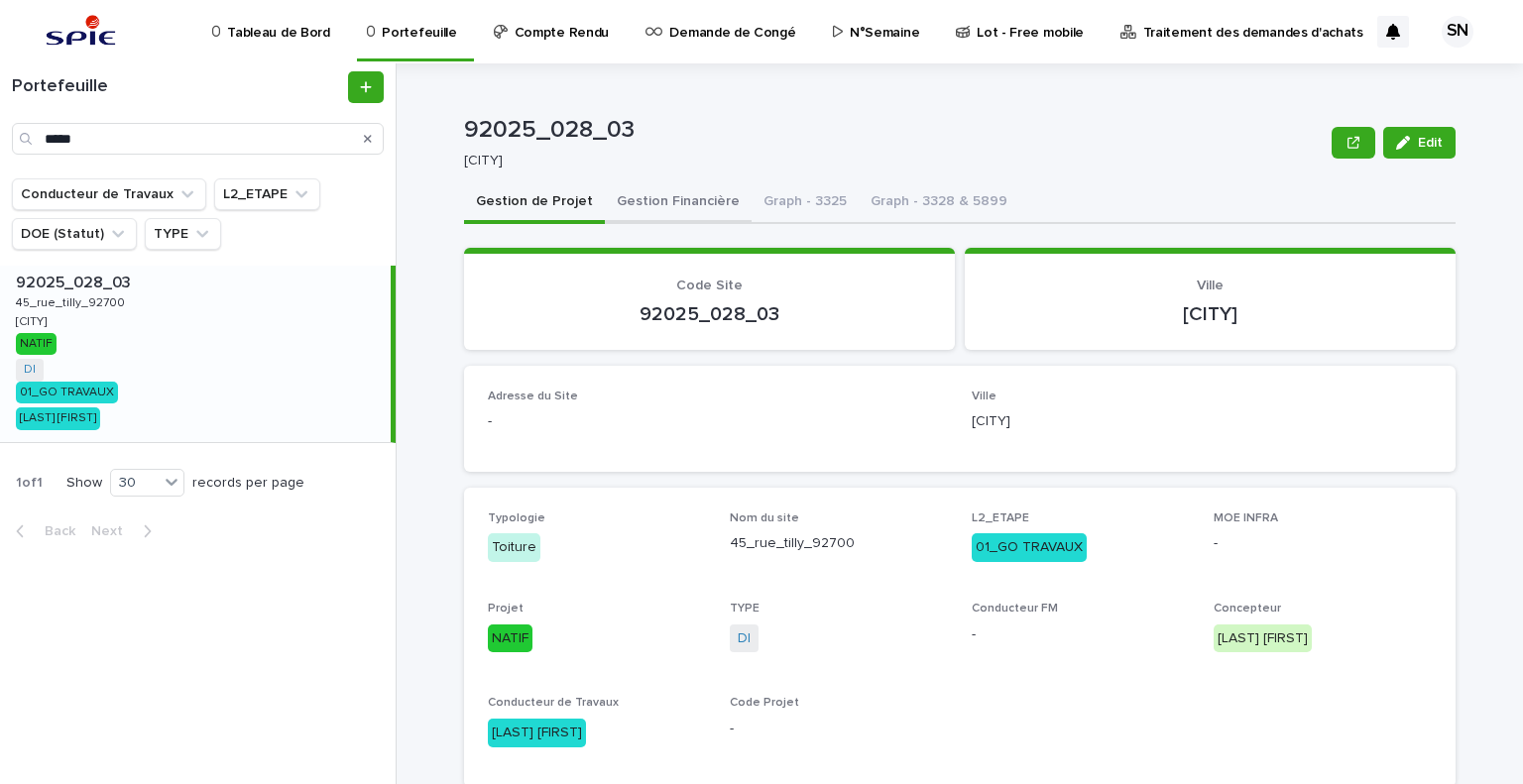 click on "Gestion Financière" at bounding box center [678, 203] 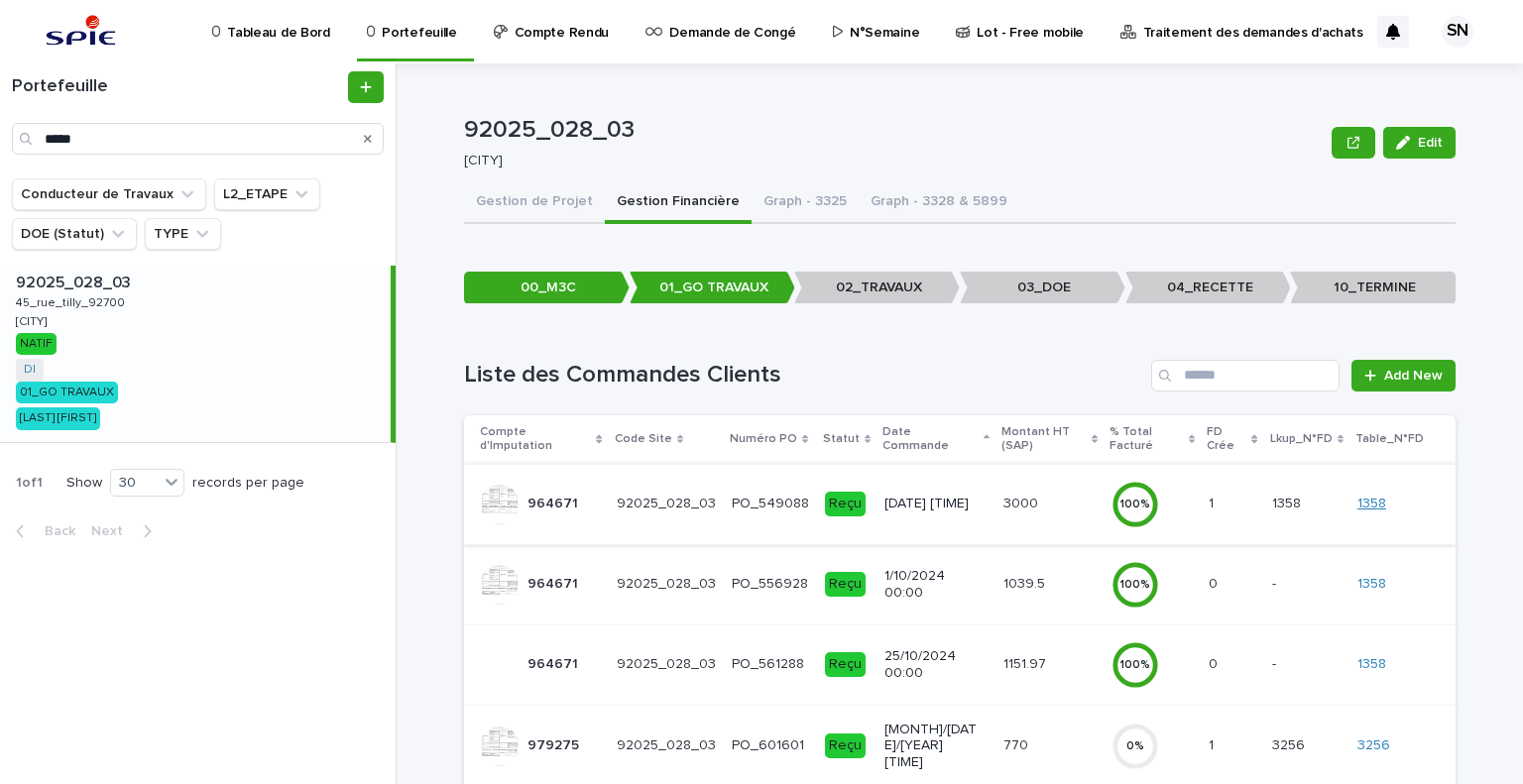 click on "1358" at bounding box center (1371, 504) 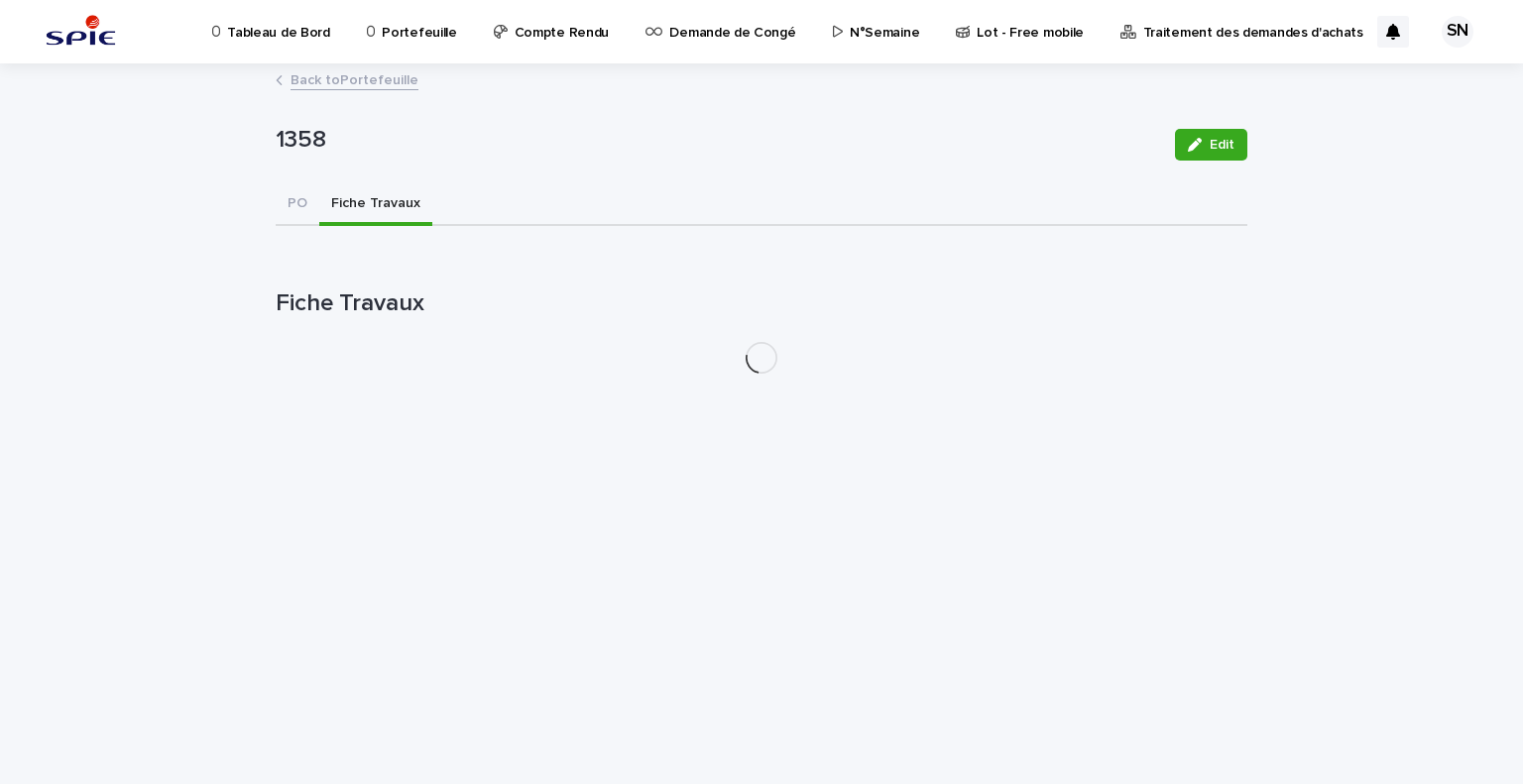 click on "Fiche Travaux" at bounding box center [376, 205] 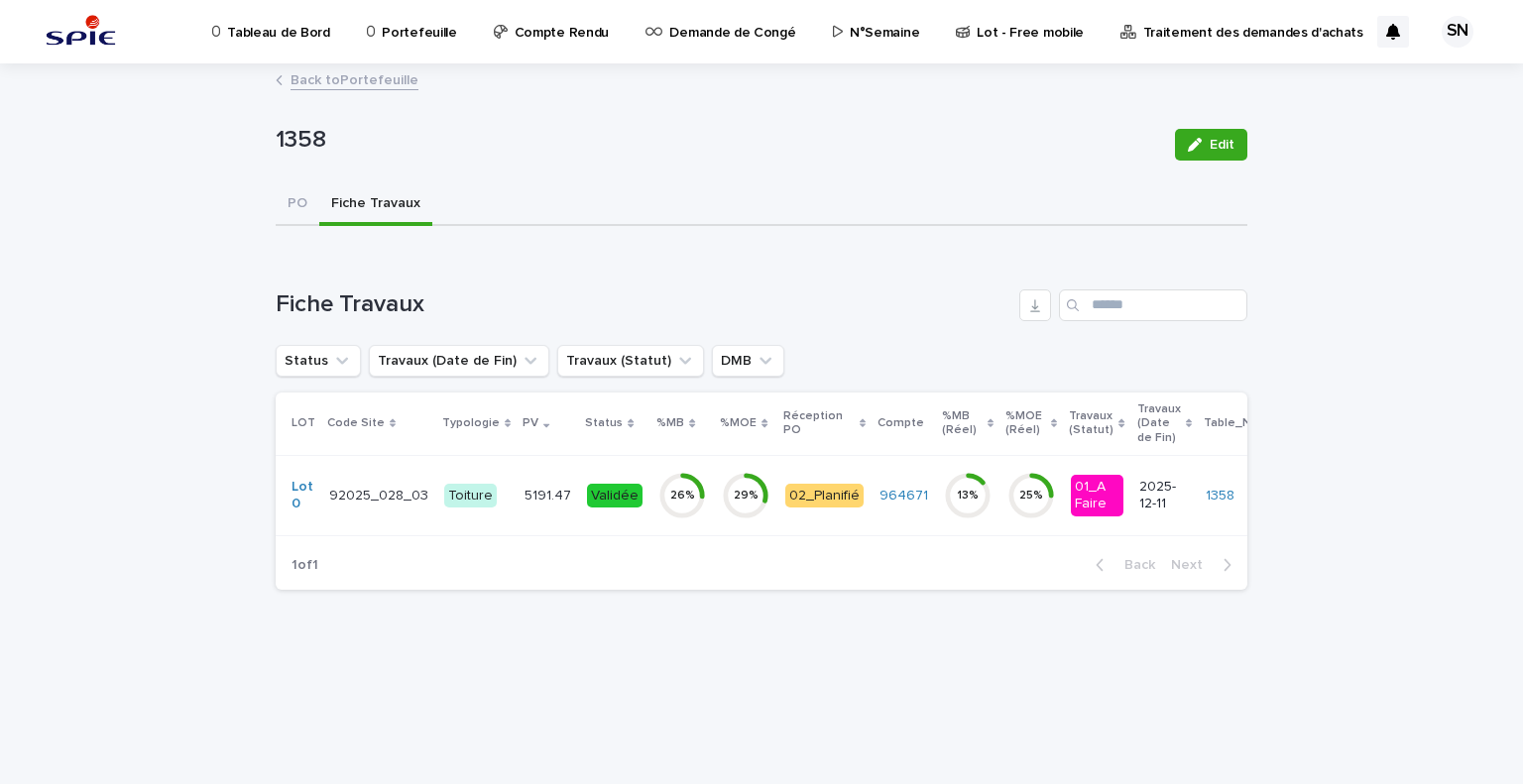click on "5191.47 5191.47" at bounding box center (547, 495) 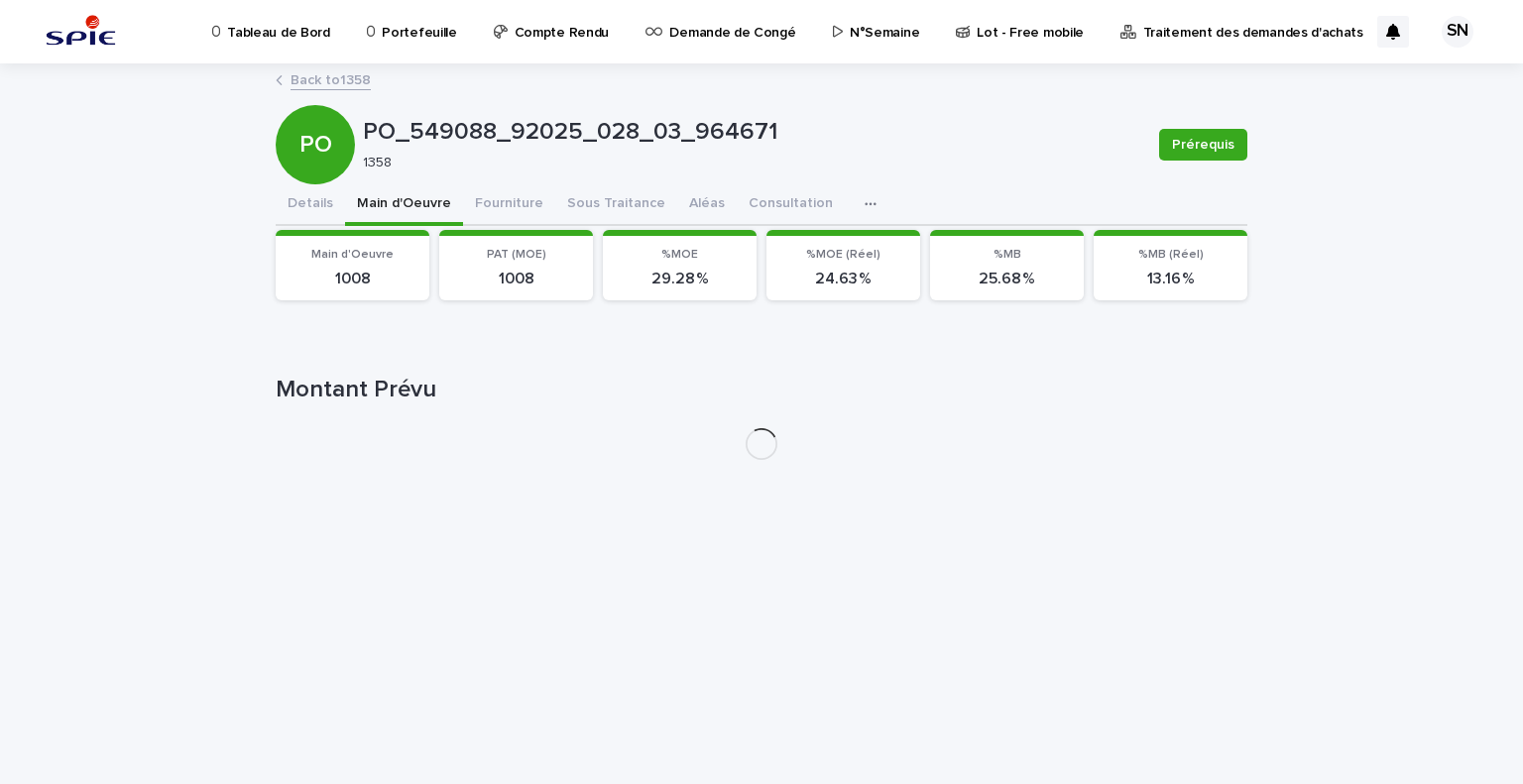 click on "Main d'Oeuvre" at bounding box center (404, 205) 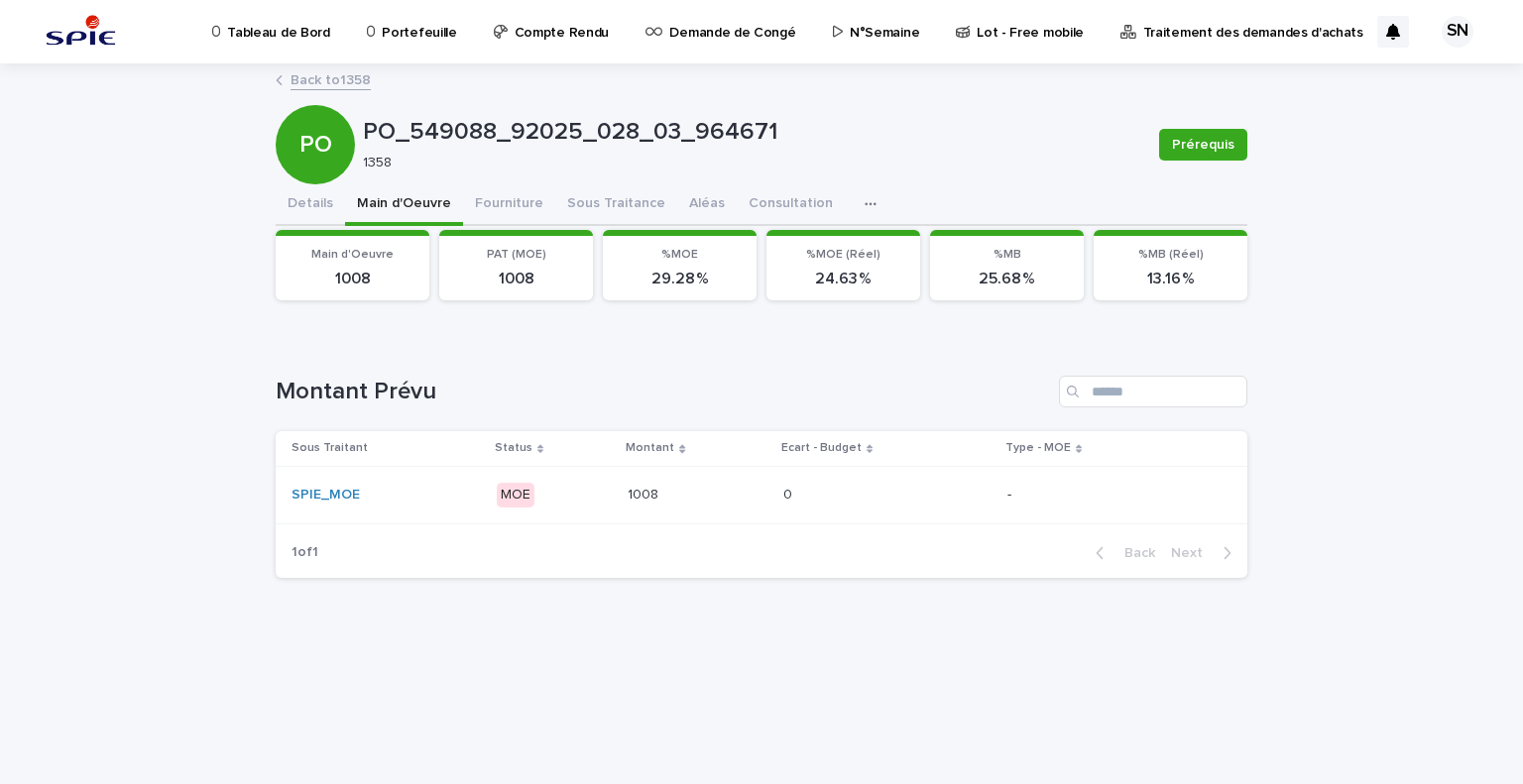 click on "SPIE_MOE" at bounding box center [386, 495] 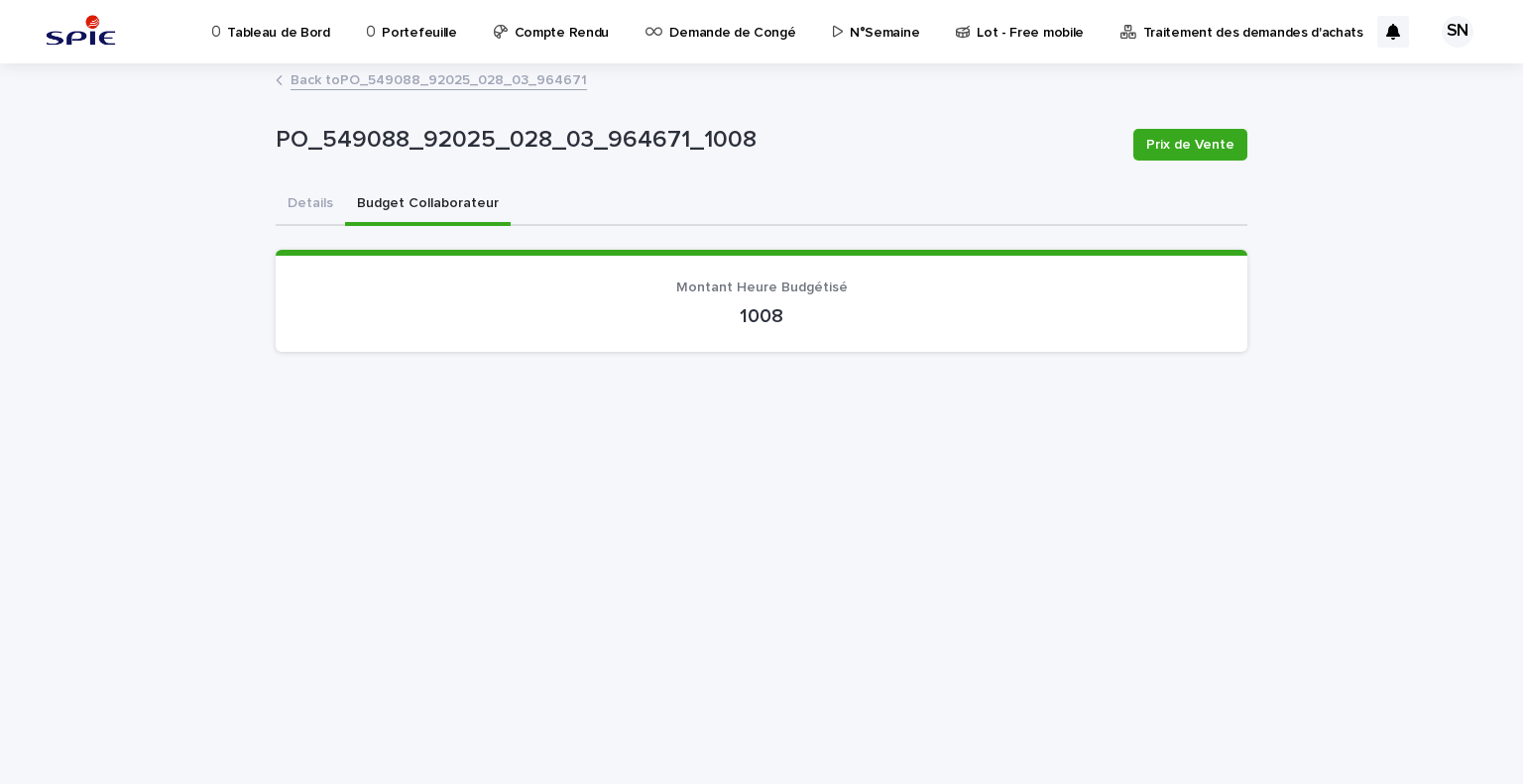 click on "Budget Collaborateur" at bounding box center [427, 205] 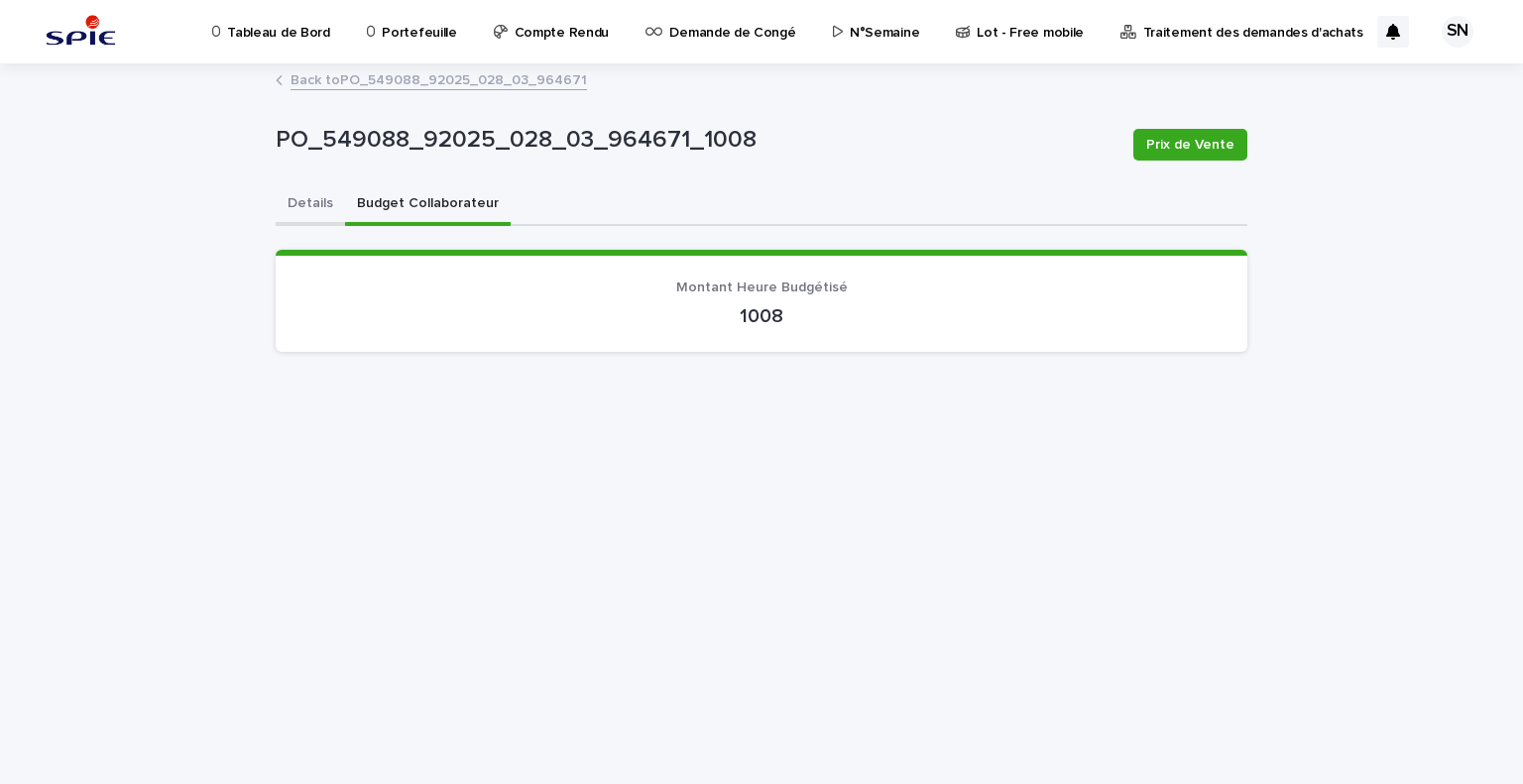 click on "Details" at bounding box center (310, 205) 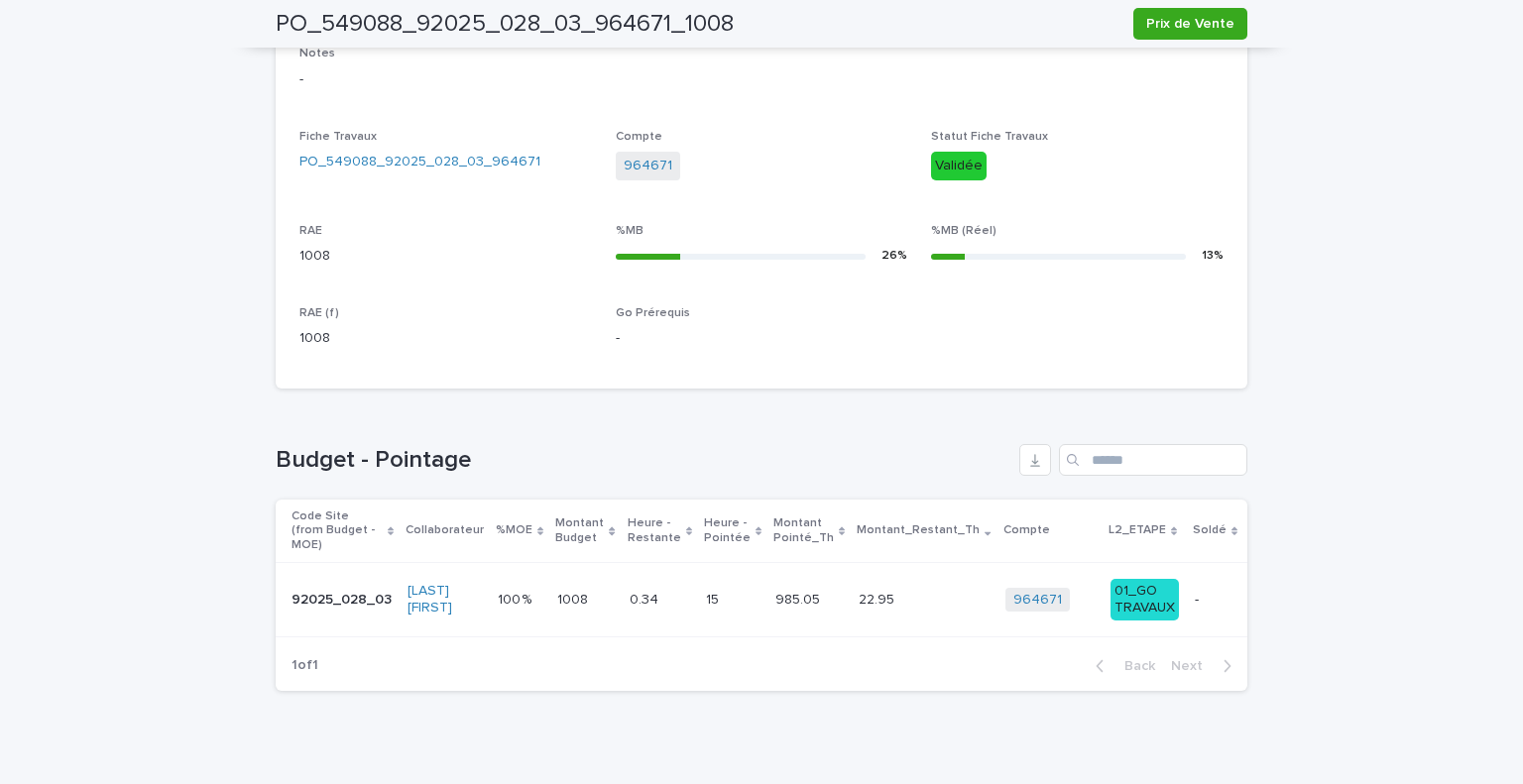 scroll, scrollTop: 688, scrollLeft: 0, axis: vertical 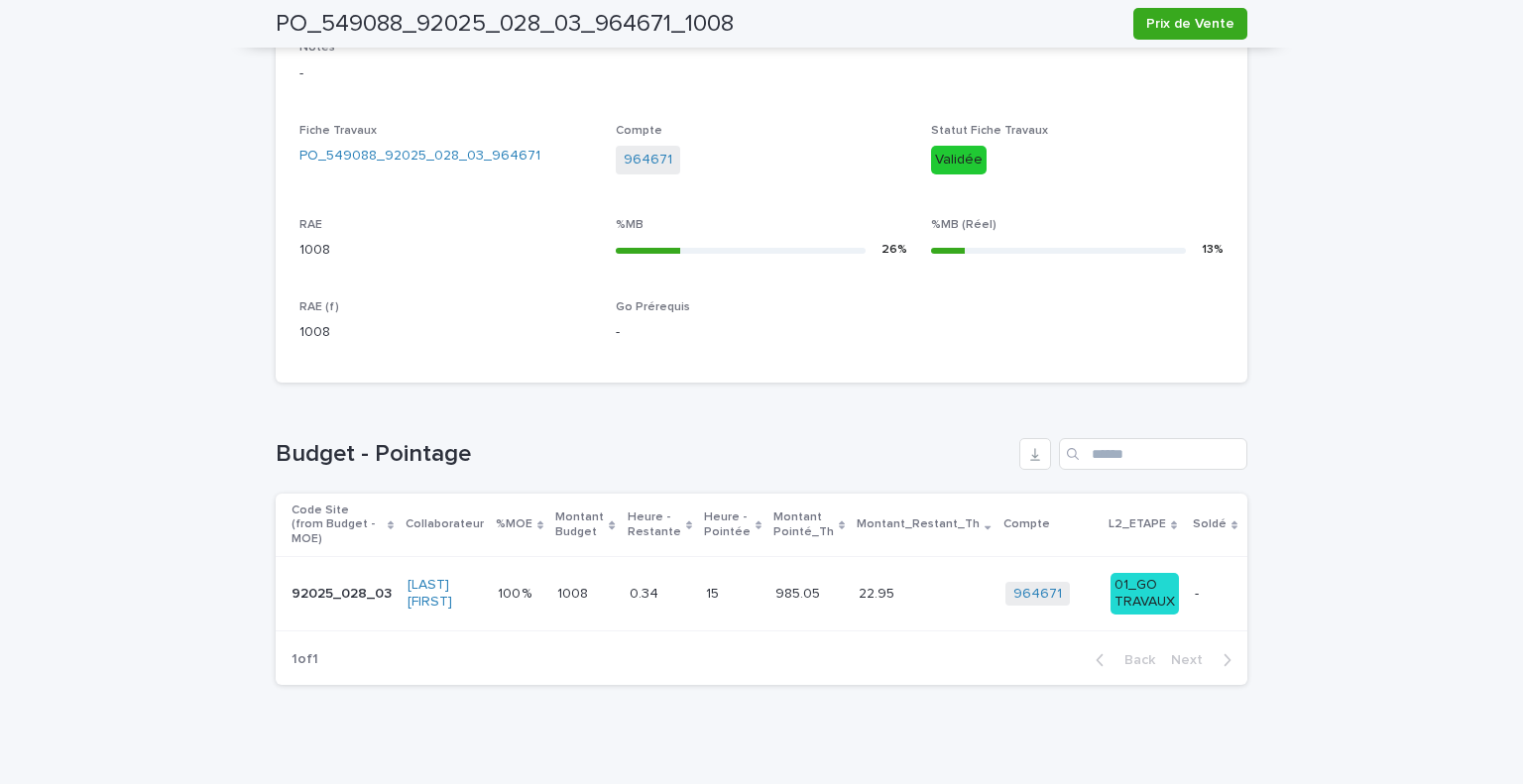 click on "15 15" at bounding box center (733, 594) 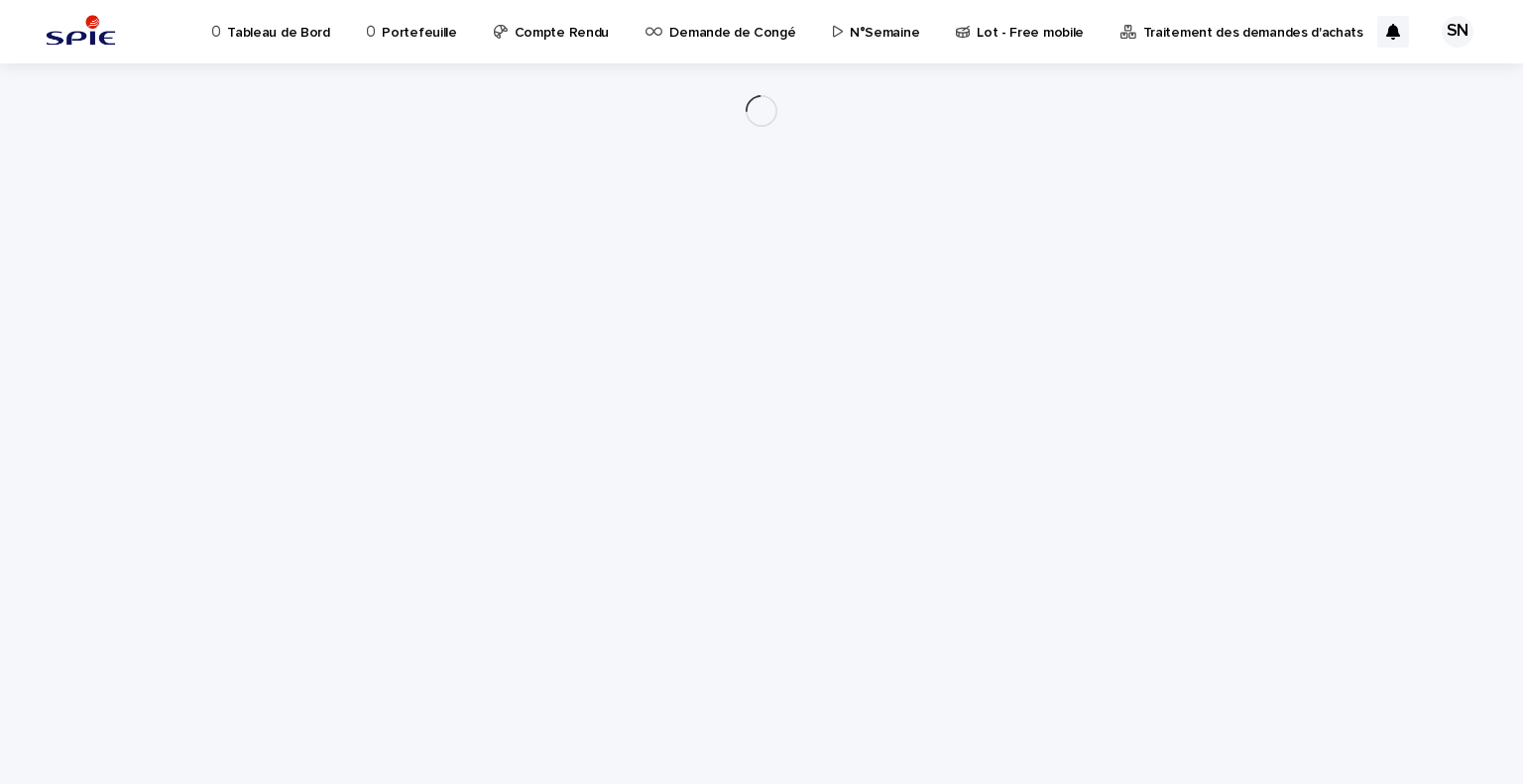 scroll, scrollTop: 0, scrollLeft: 0, axis: both 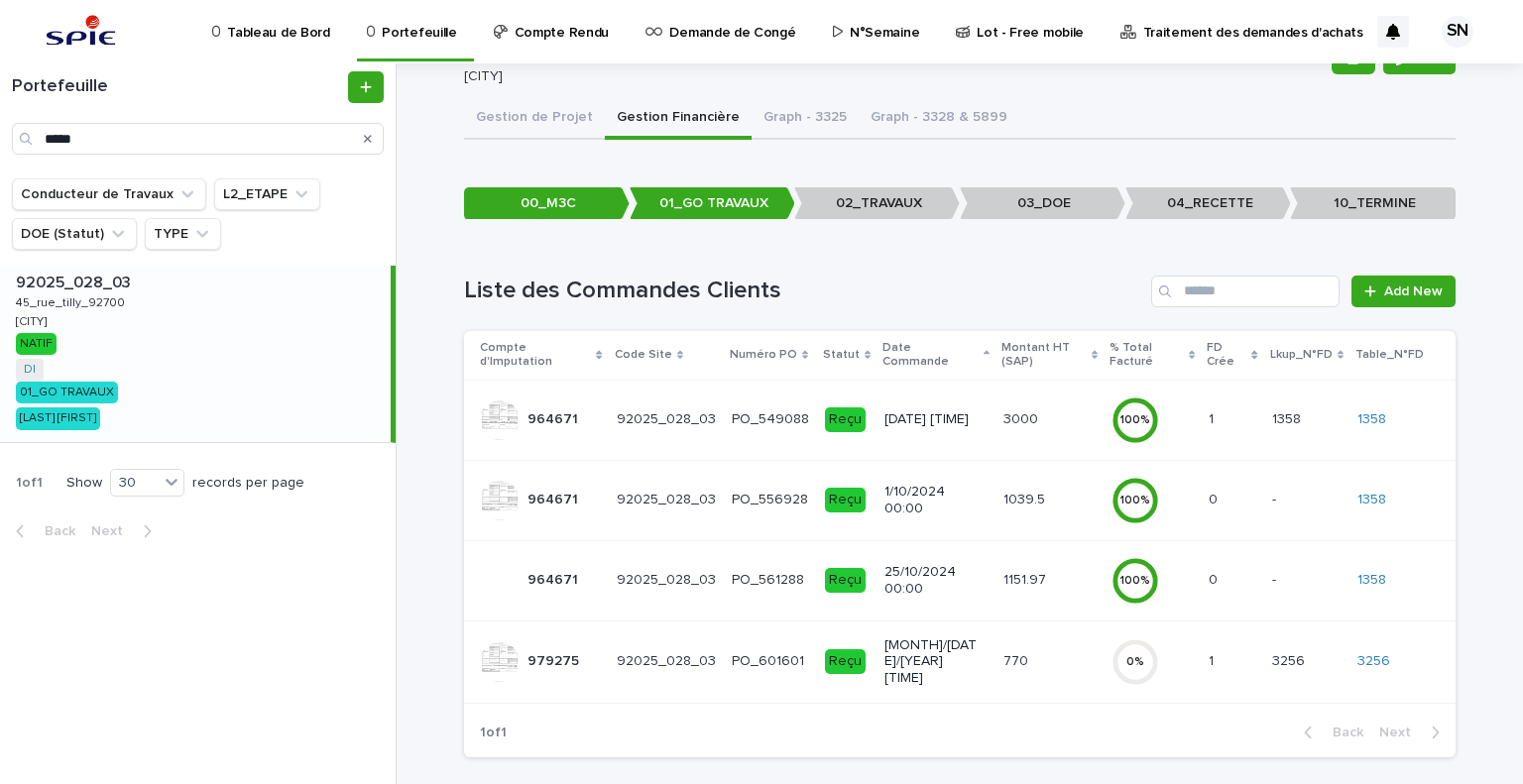 click on "979275" at bounding box center [555, 659] 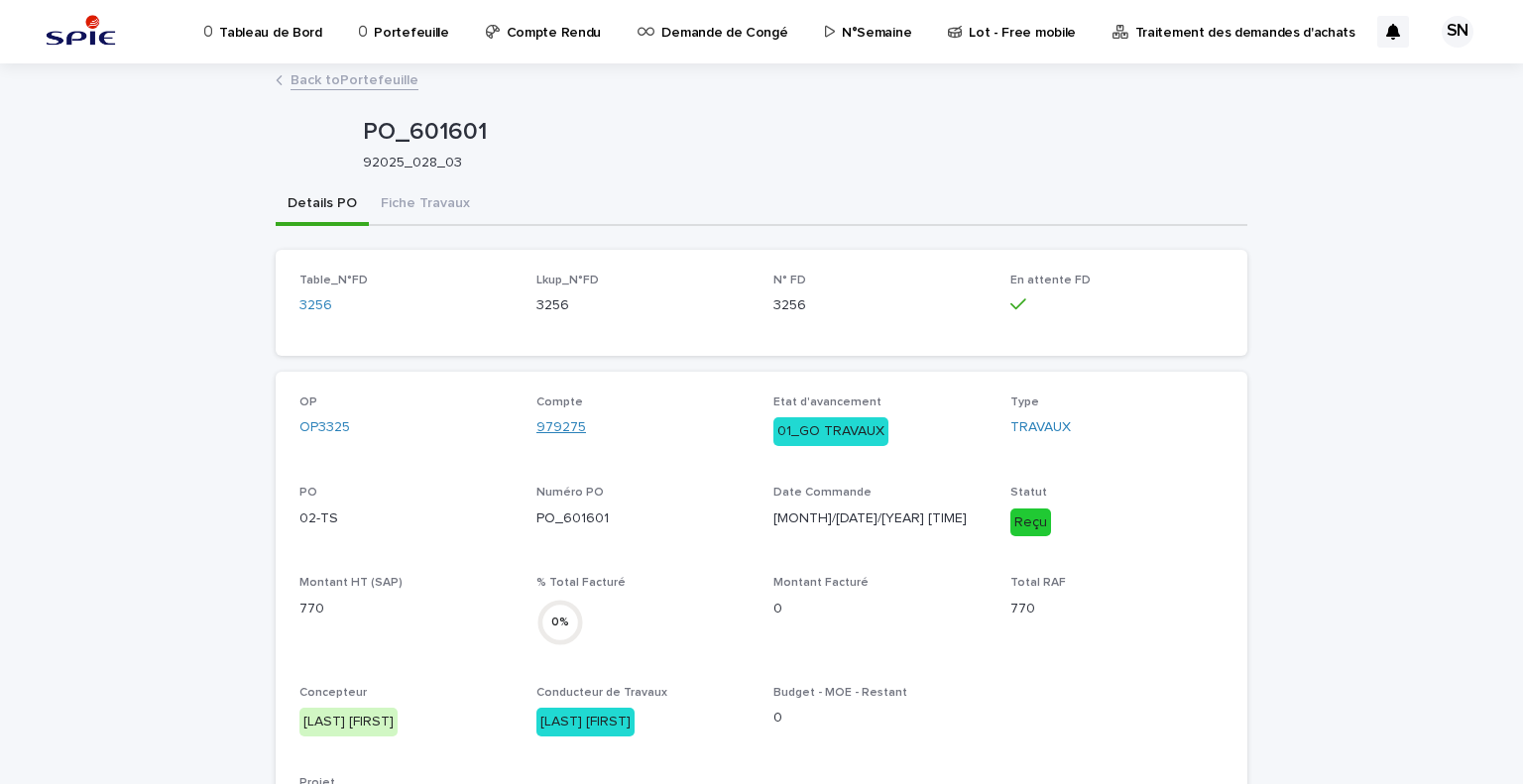click on "979275" at bounding box center [561, 427] 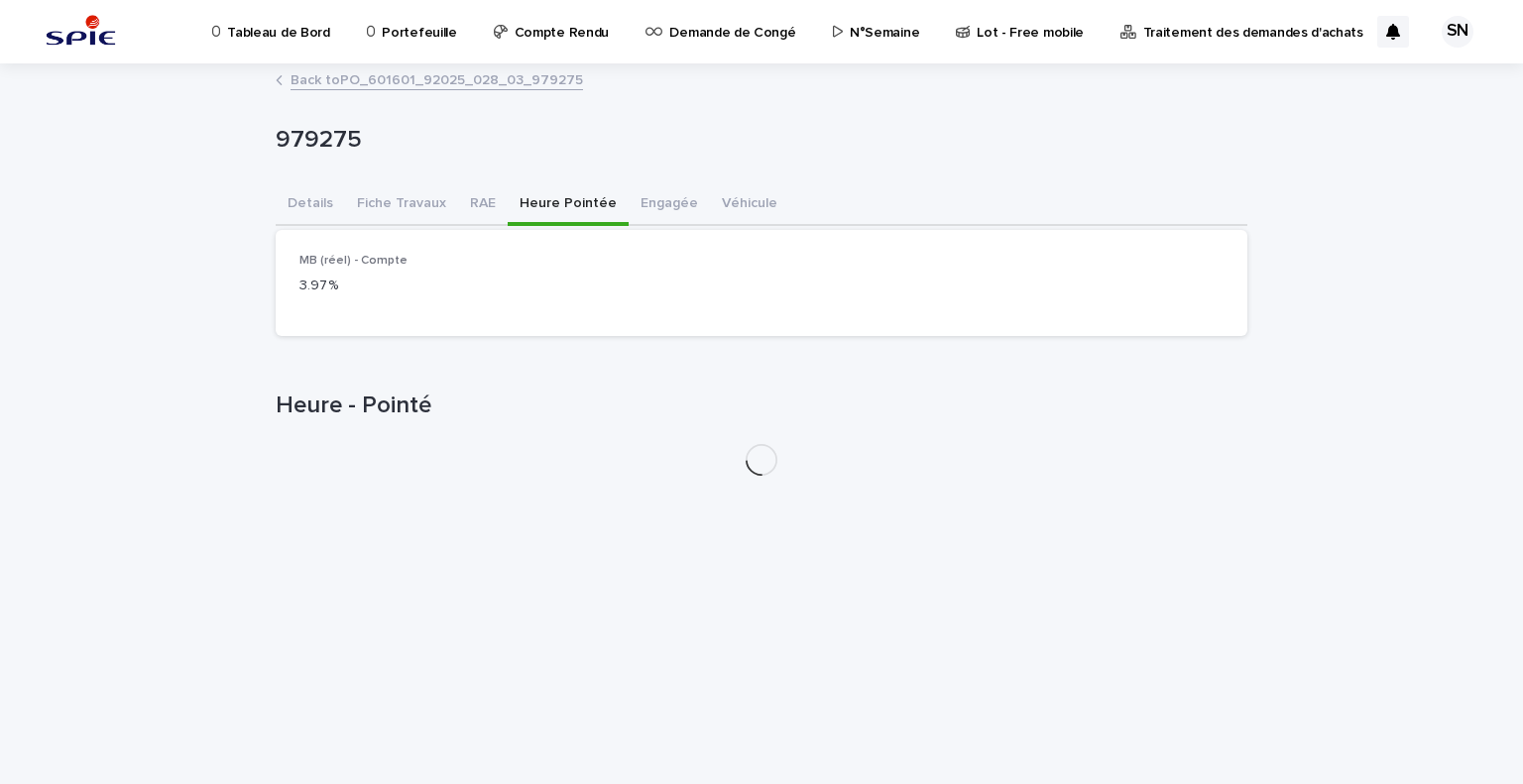 click on "Heure Pointée" at bounding box center (568, 205) 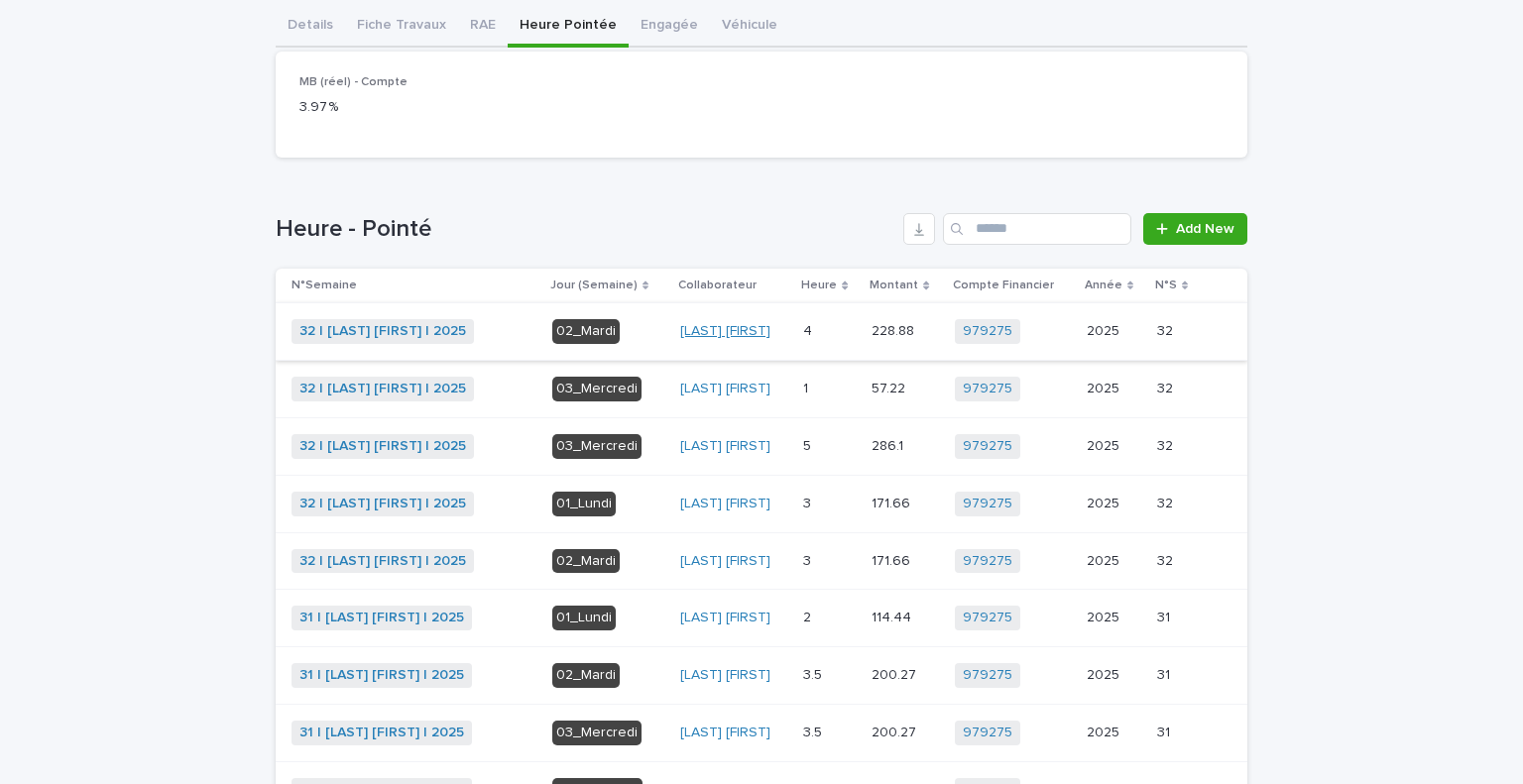 scroll, scrollTop: 181, scrollLeft: 0, axis: vertical 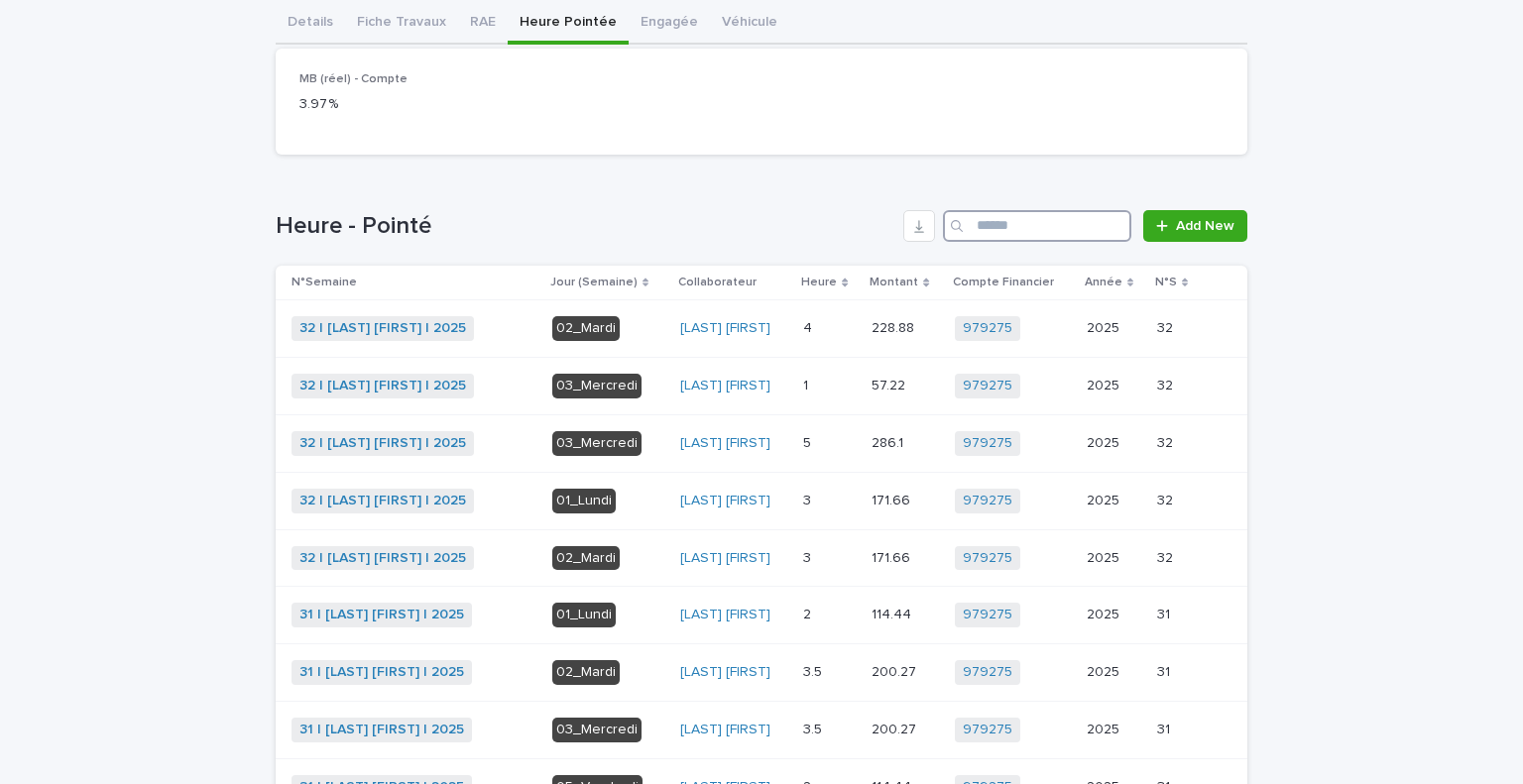 click at bounding box center [1037, 226] 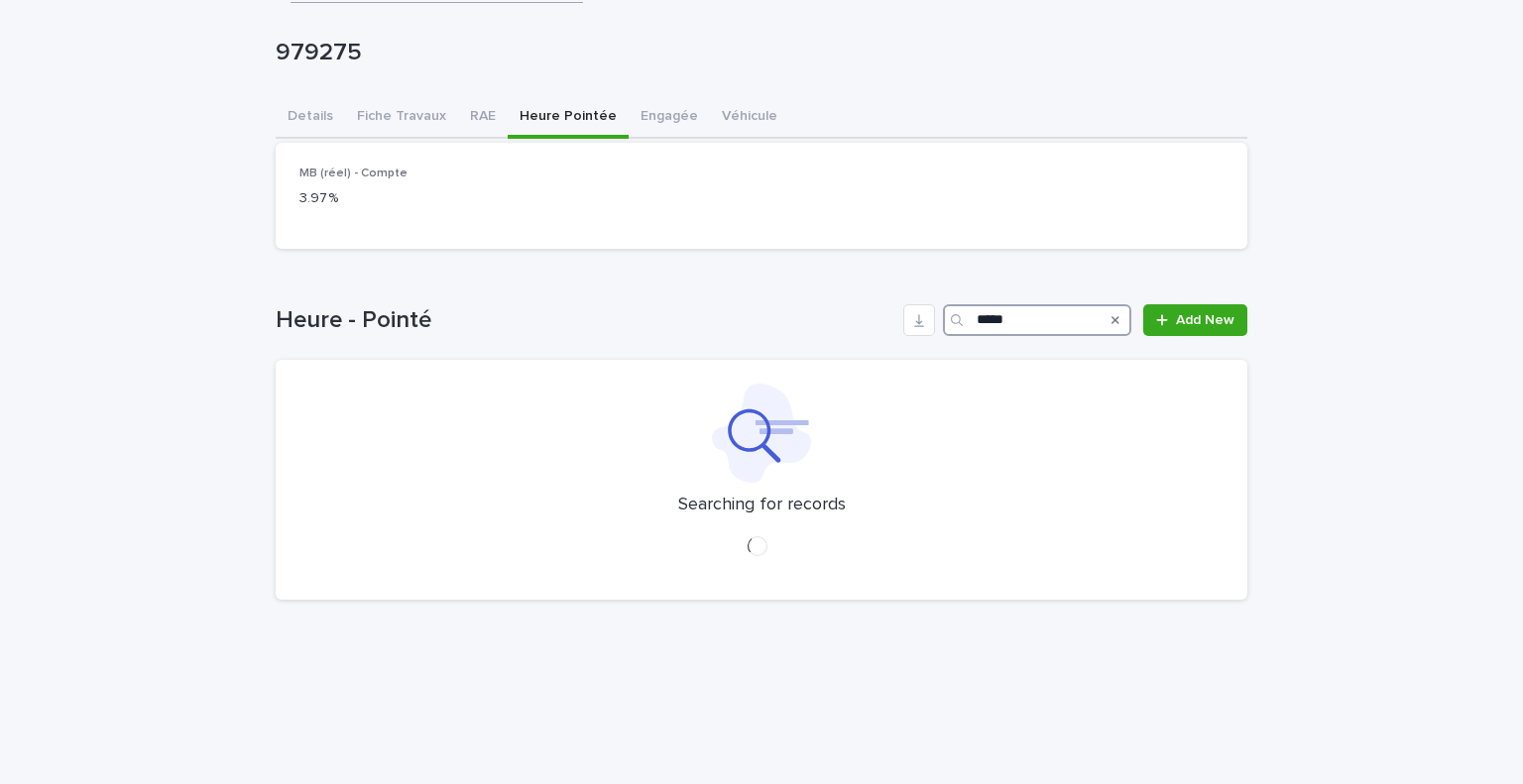 scroll, scrollTop: 0, scrollLeft: 0, axis: both 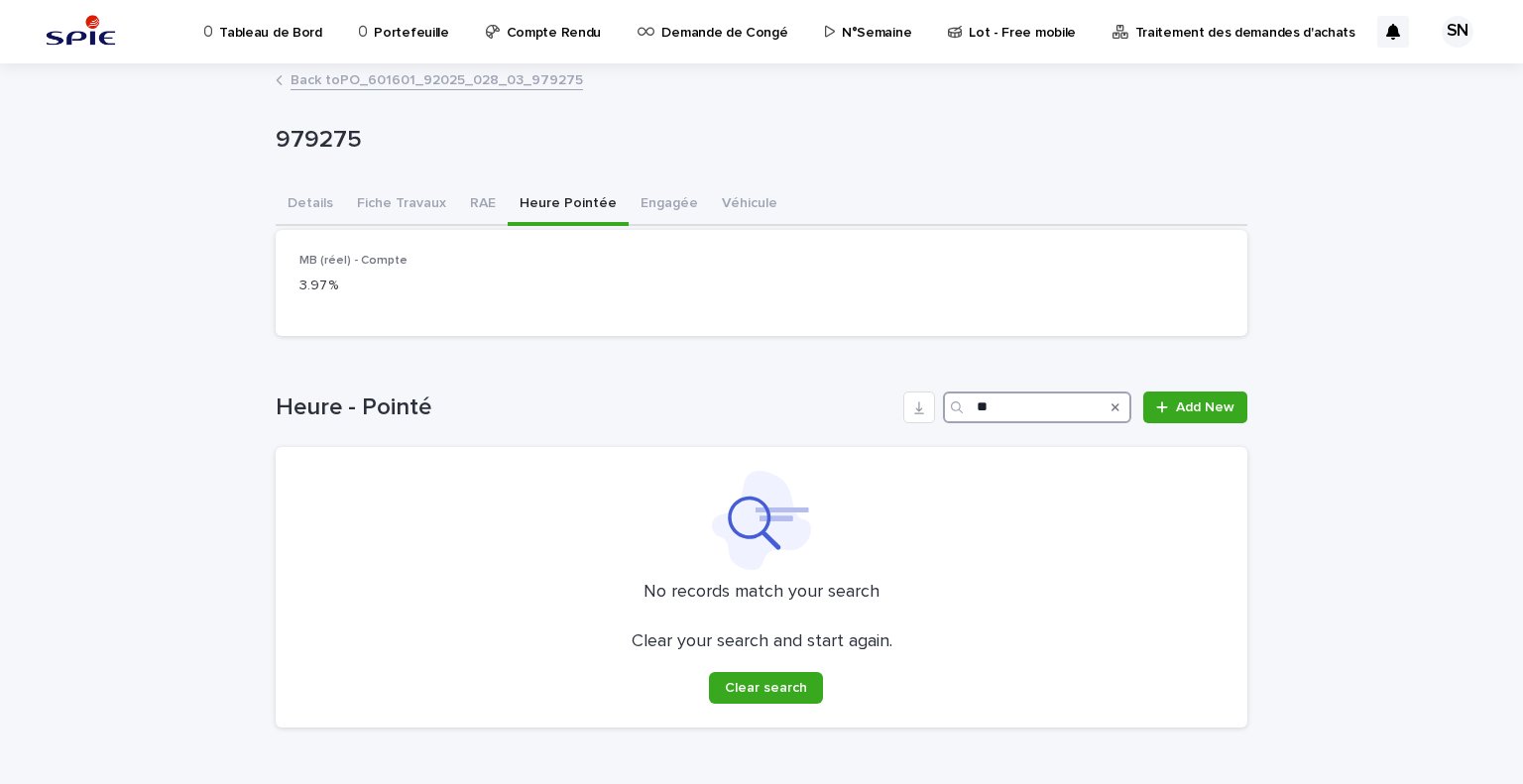 type on "*" 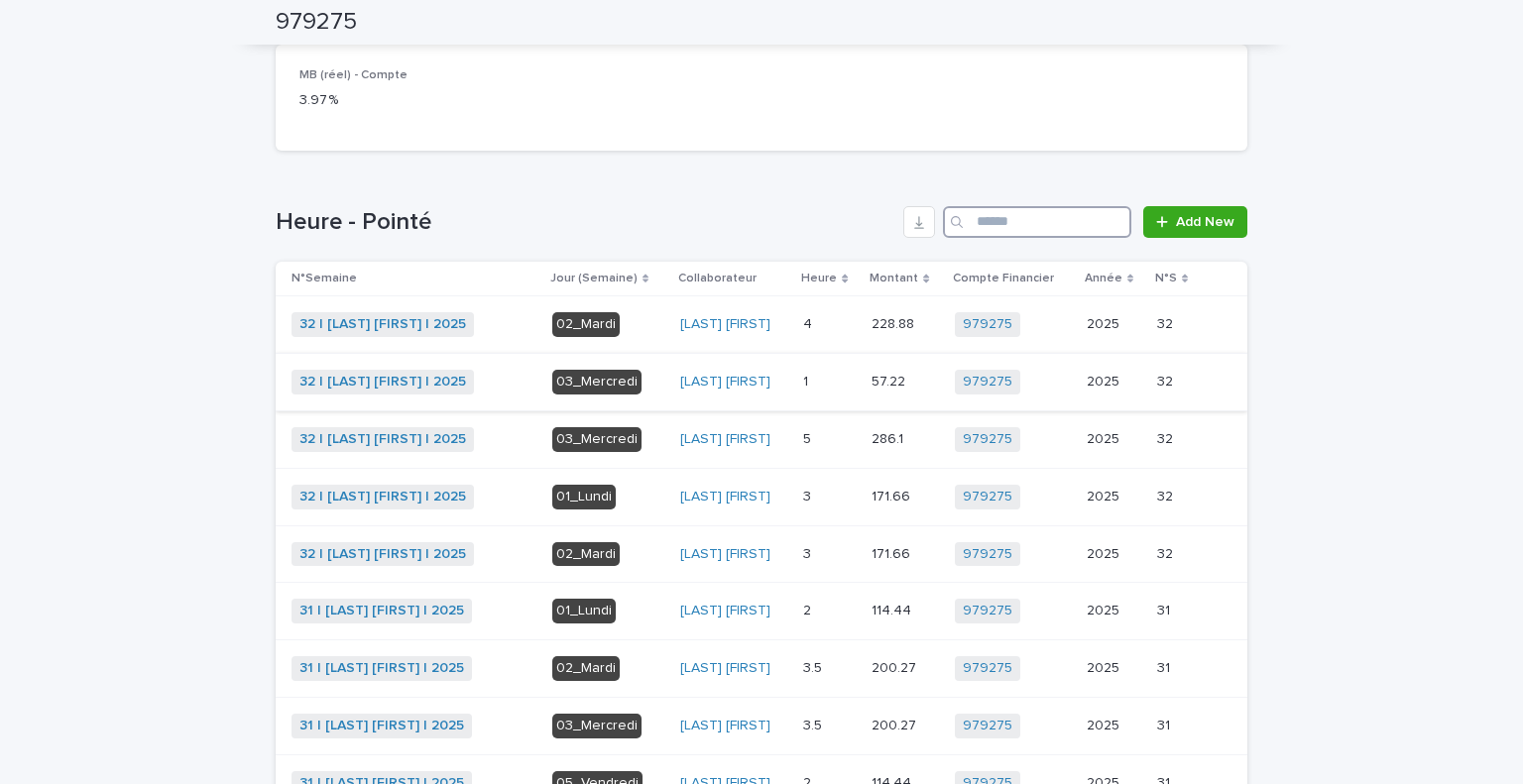 scroll, scrollTop: 177, scrollLeft: 0, axis: vertical 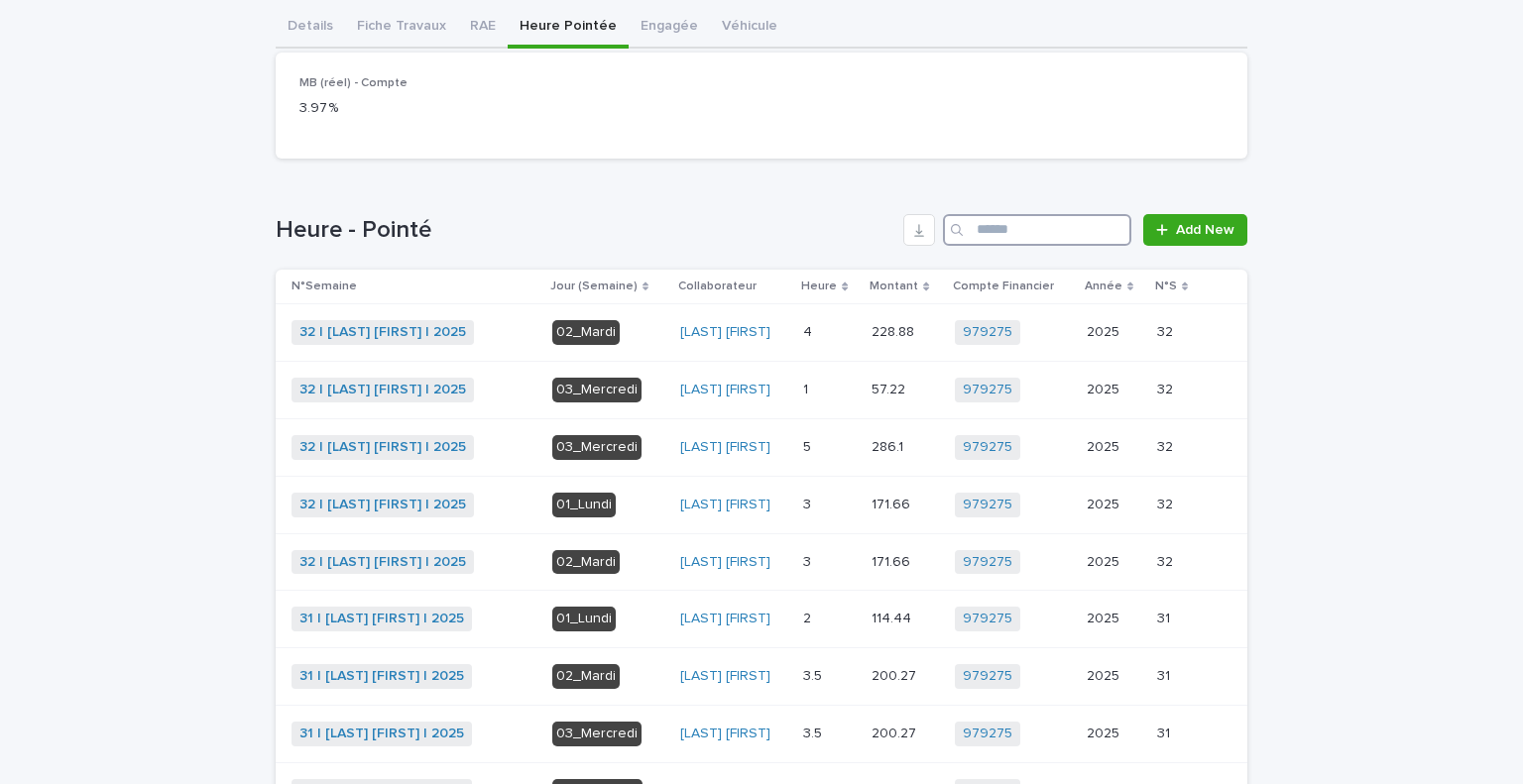 click at bounding box center (1037, 230) 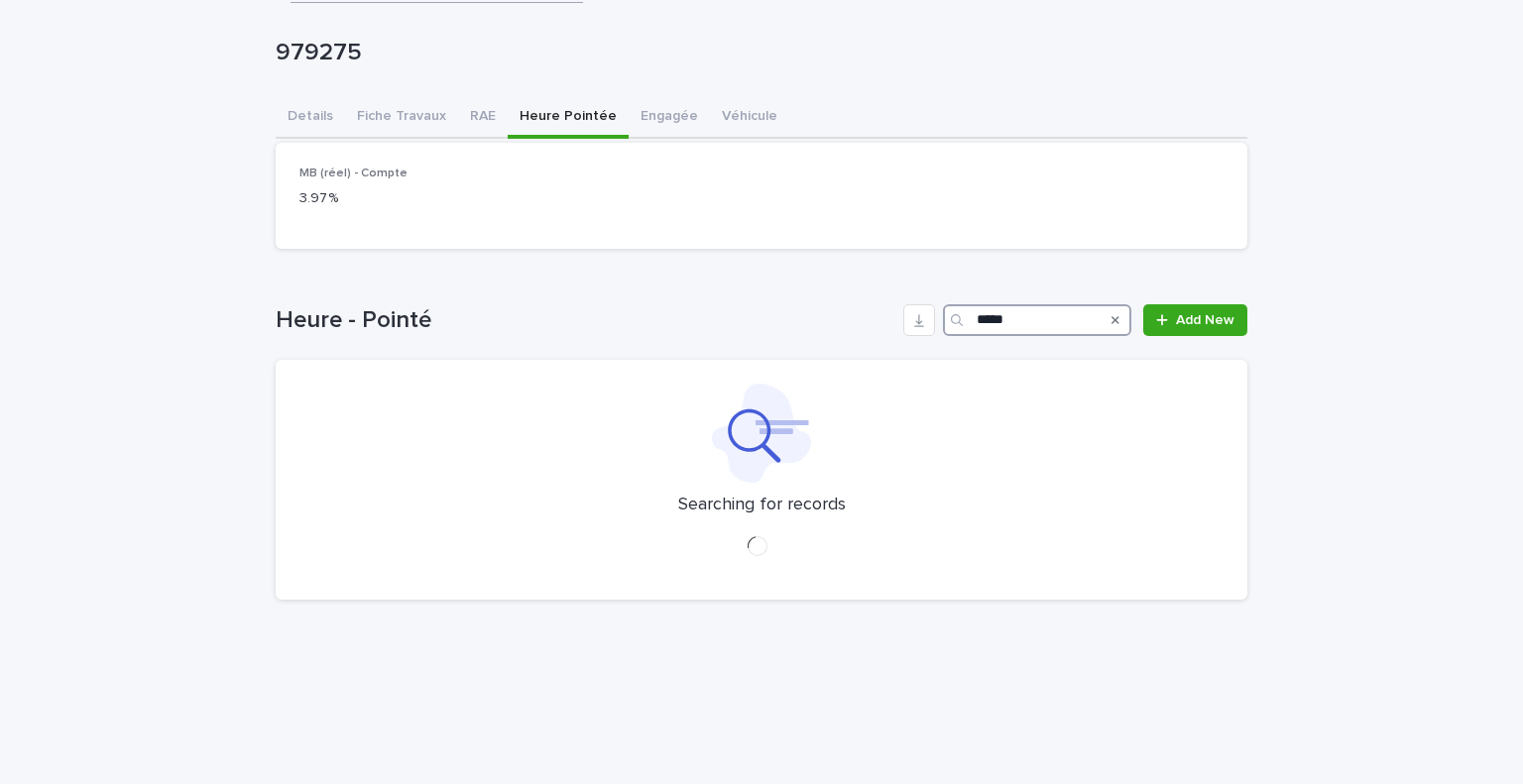 scroll, scrollTop: 0, scrollLeft: 0, axis: both 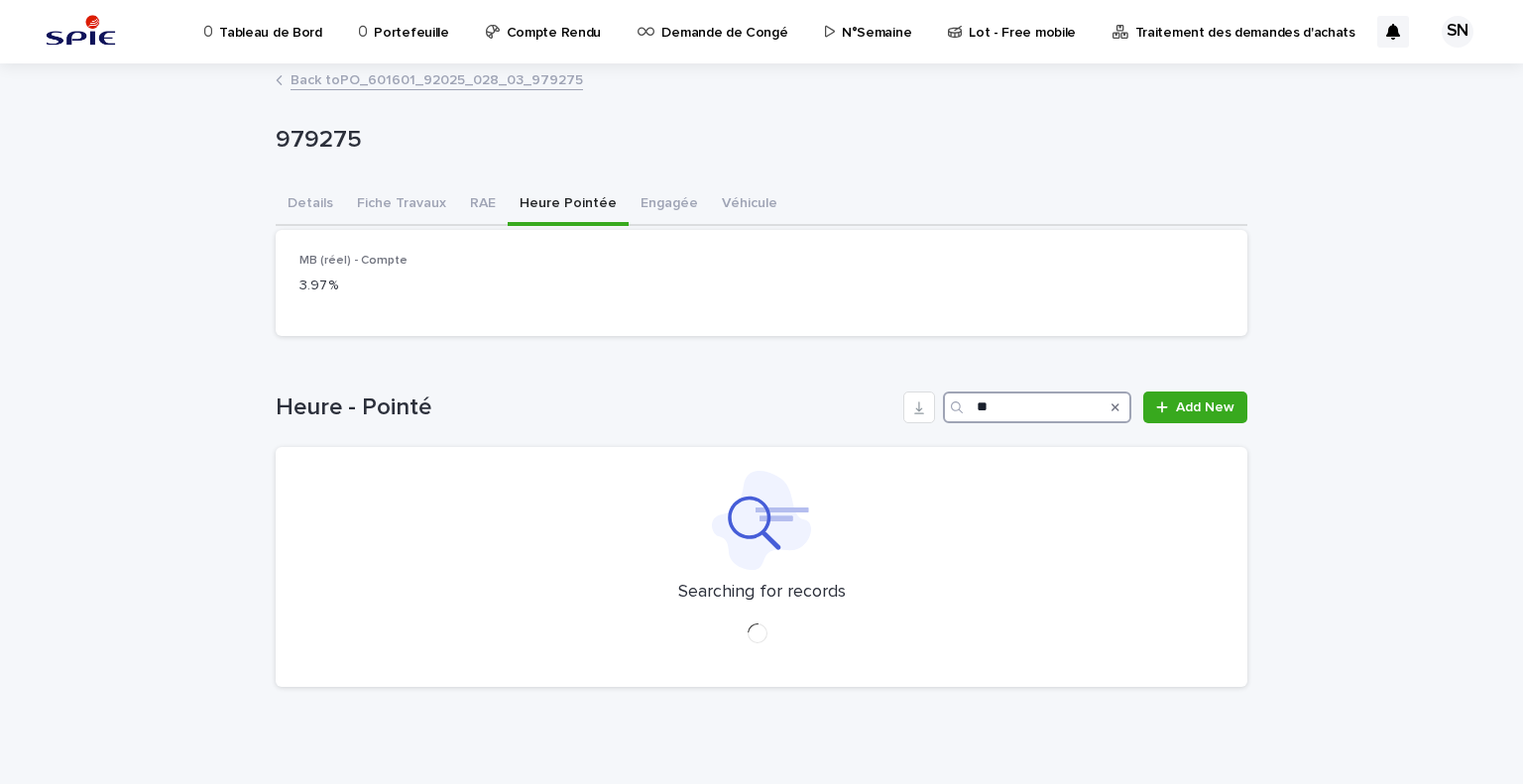 type on "*" 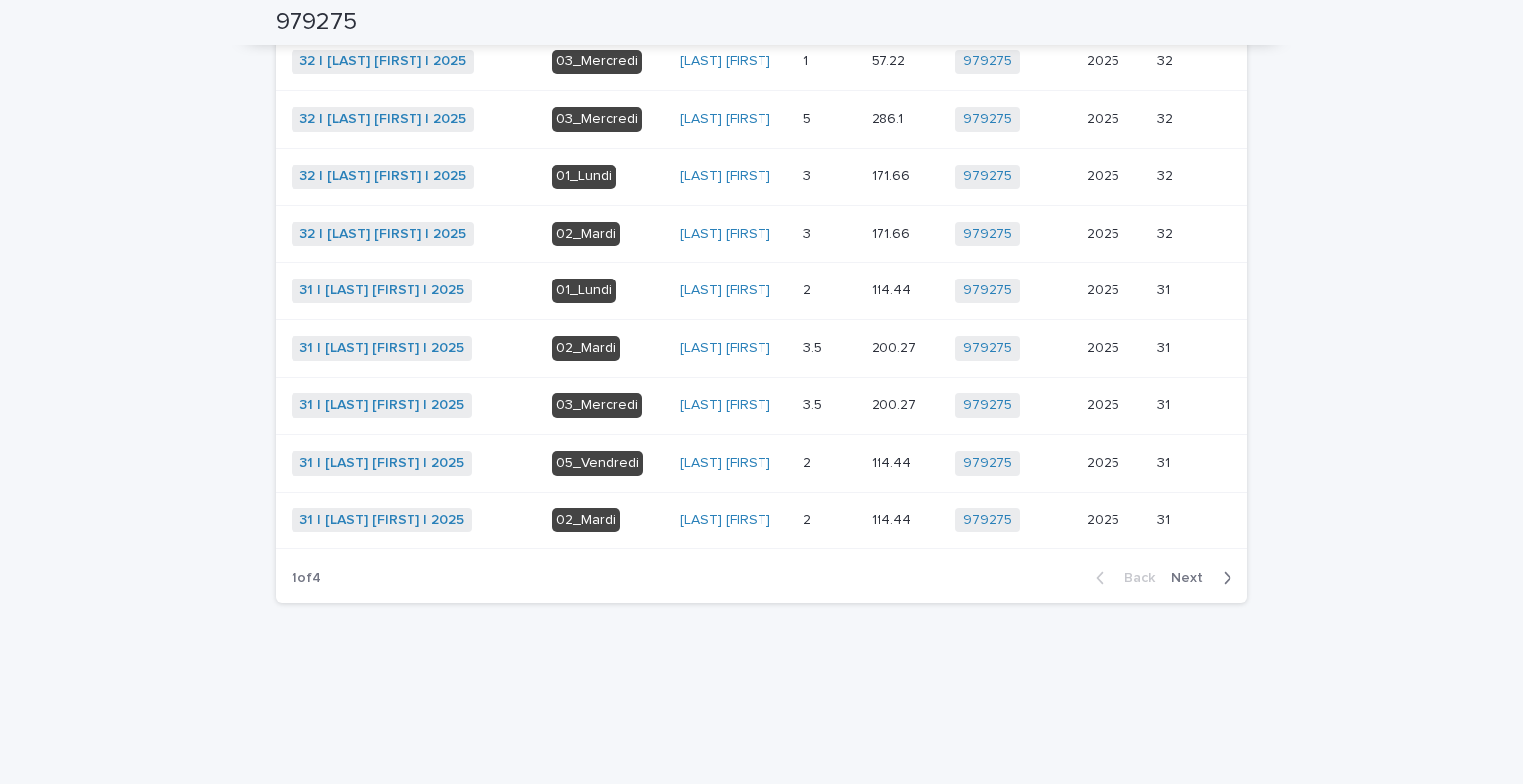 scroll, scrollTop: 399, scrollLeft: 0, axis: vertical 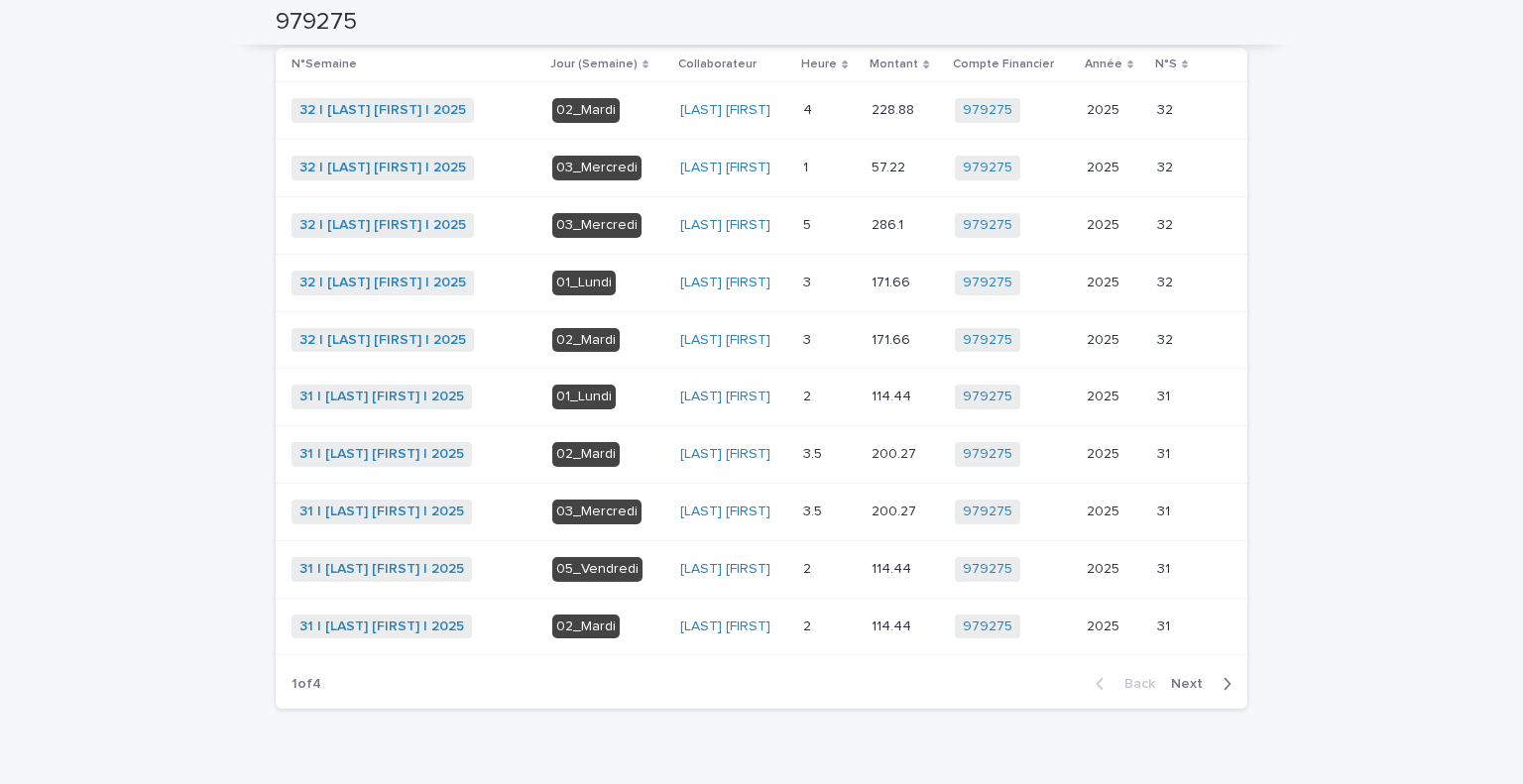 type on "*" 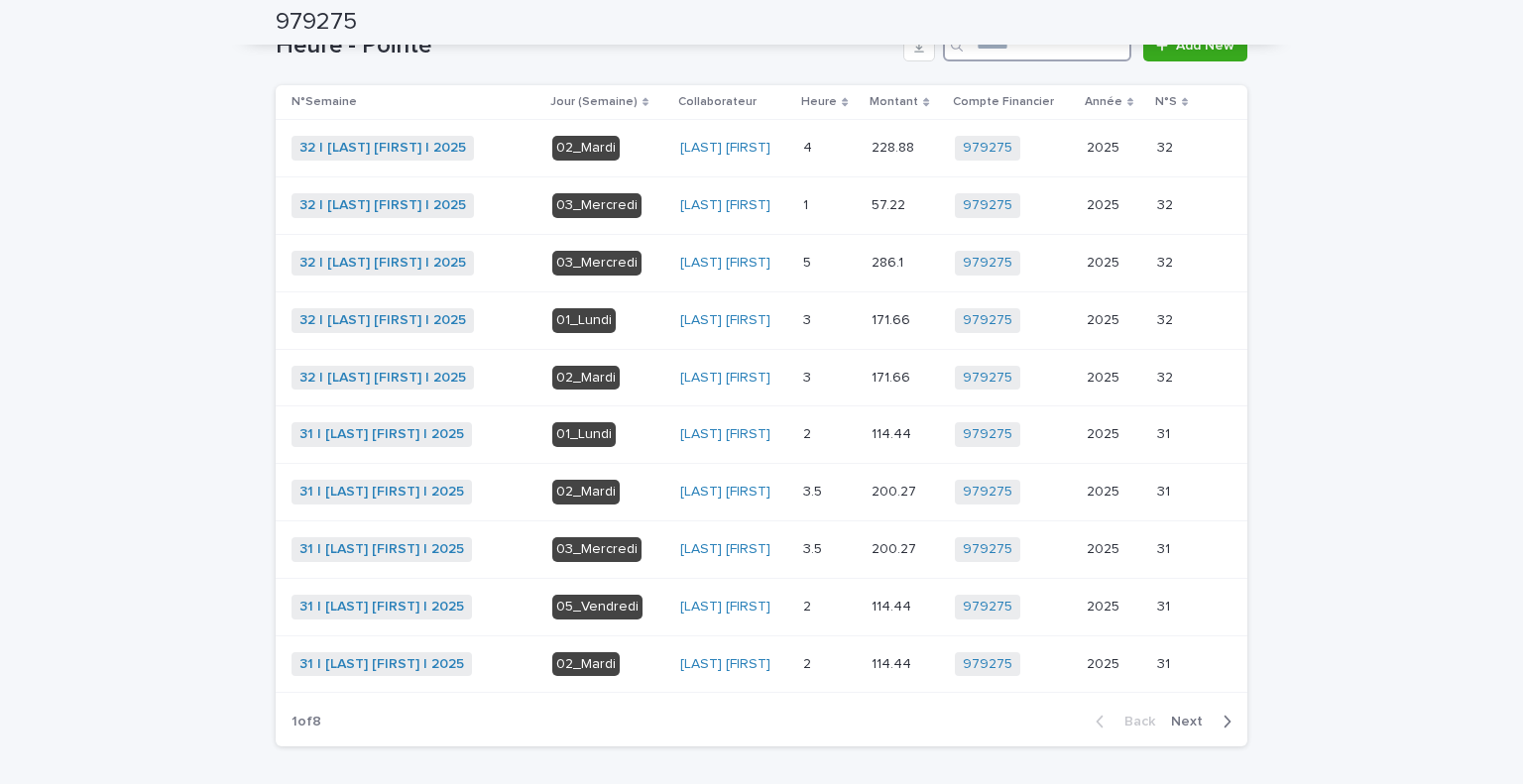 scroll, scrollTop: 364, scrollLeft: 0, axis: vertical 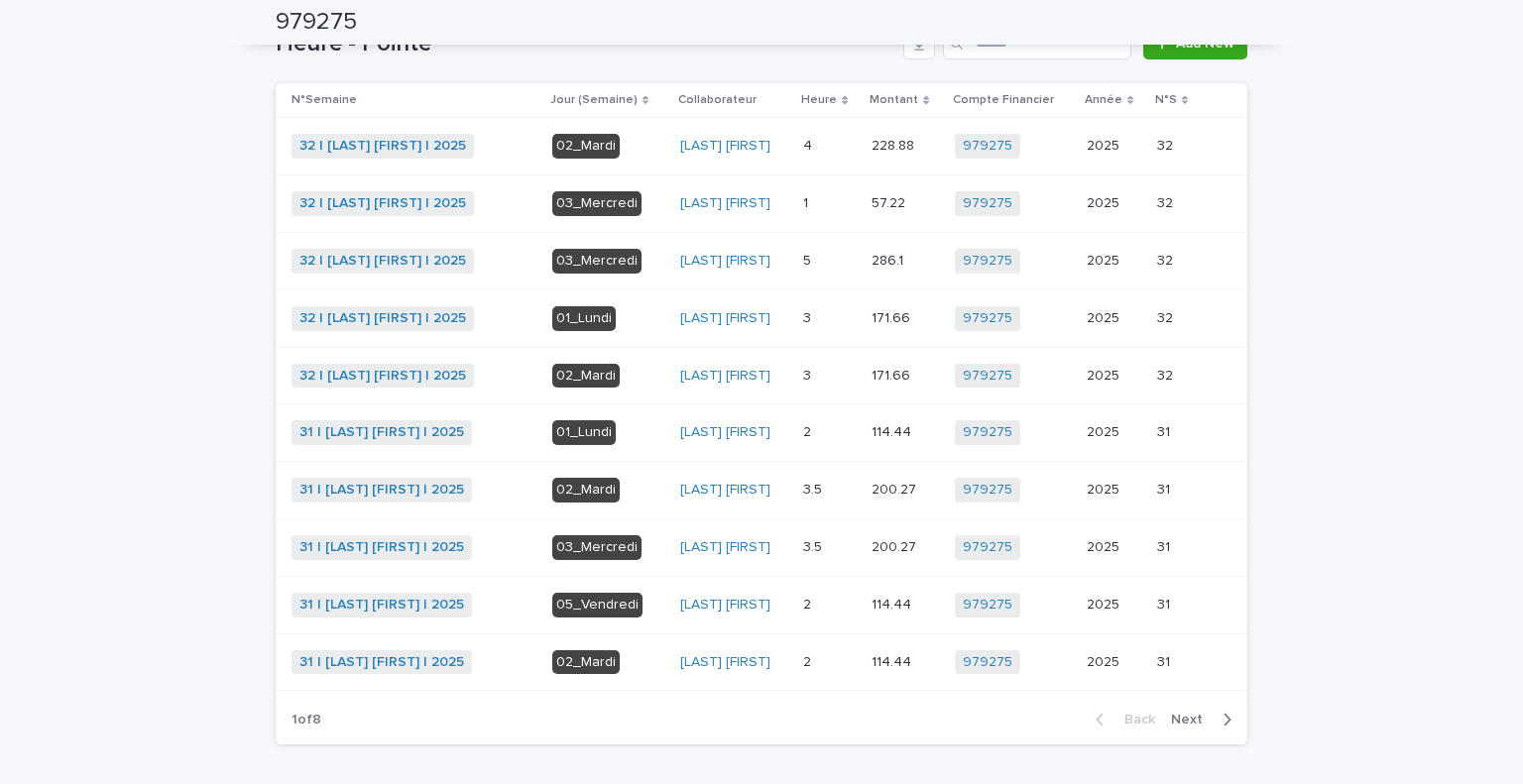 click on "Details Fiche Travaux RAE Heure Pointée Engagée Véhicule Can't display tree at index 0 Can't display tree at index 6 Can't display tree at index 7 Loading... Saving... Loading... Saving... MB (réel) - Compte [PERCENT] Loading... Saving... Heure - Pointé Add New N°Semaine Jour (Semaine) Collaborateur Heure Montant Compte Financier Année N°S [NUMBER] | [LAST_NAME] [FIRST_NAME] | [YEAR] + 0 [DAY_OF_WEEK] [LAST_NAME] [FIRST_NAME] [NUMBER] [NUMBER] [NUMBER] [NUMBER] [NUMBER] [NUMBER] [NUMBER] [NUMBER] [YEAR] [YEAR] [NUMBER] [NUMBER] [NUMBER] | [LAST_NAME] [FIRST_NAME] | [YEAR] + 0 [DAY_OF_WEEK] [LAST_NAME] [FIRST_NAME] [NUMBER] [NUMBER] [NUMBER] [NUMBER] [NUMBER] [NUMBER] [NUMBER] [NUMBER] [YEAR] [YEAR] [NUMBER] [NUMBER] [NUMBER] | [LAST_NAME] [FIRST_NAME] | [YEAR] + 0 [DAY_OF_WEEK] [LAST_NAME] [FIRST_NAME] [NUMBER] [NUMBER] [NUMBER] [NUMBER] [NUMBER] [NUMBER] [NUMBER] [NUMBER] [YEAR] [YEAR] [NUMBER] [NUMBER] [NUMBER] | [LAST_NAME] [FIRST_NAME] | [YEAR] + 0 [DAY_OF_WEEK] [LAST_NAME] [FIRST_NAME] [NUMBER] [NUMBER]" at bounding box center (762, 315) 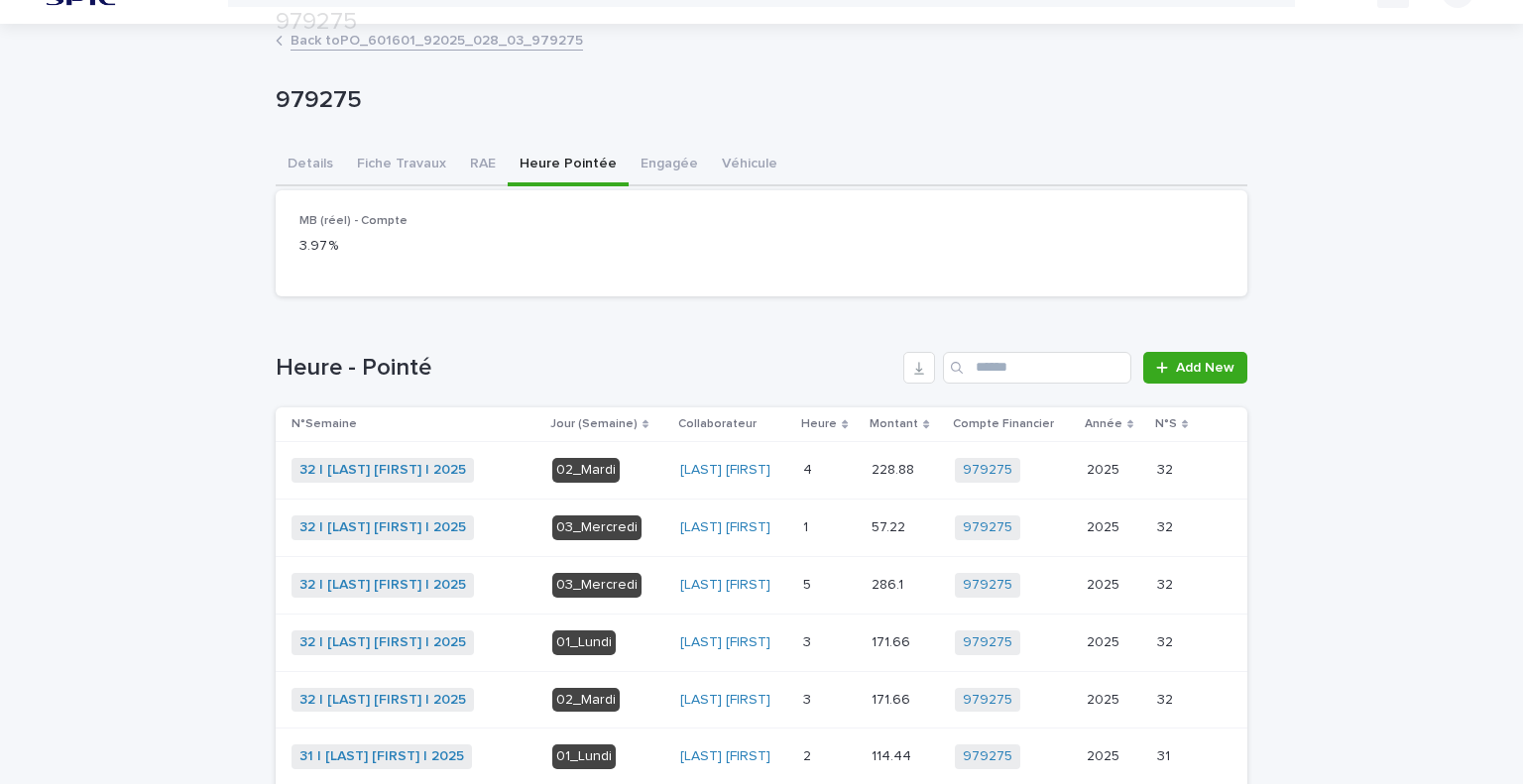 scroll, scrollTop: 505, scrollLeft: 0, axis: vertical 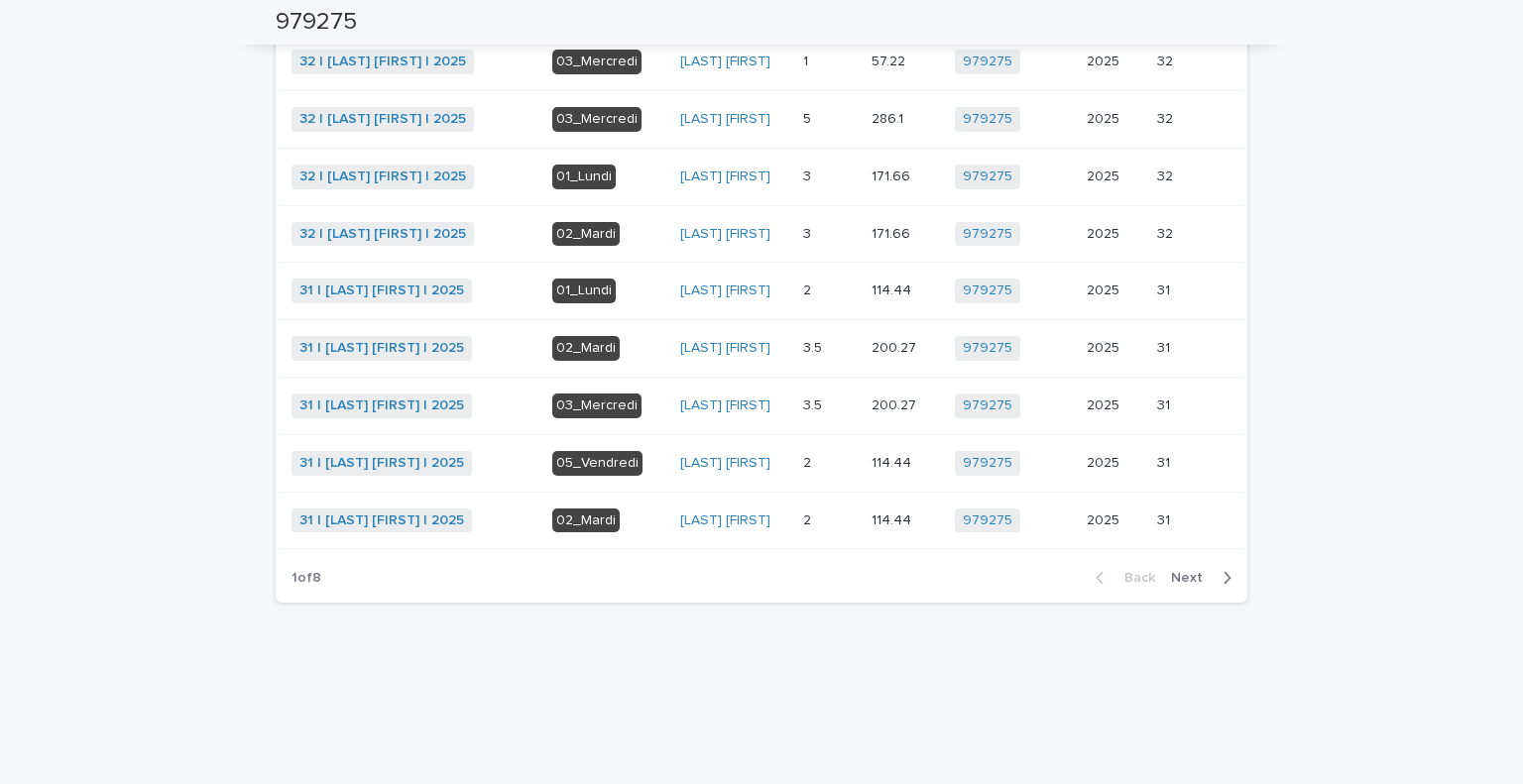 click on "Next" at bounding box center [1193, 578] 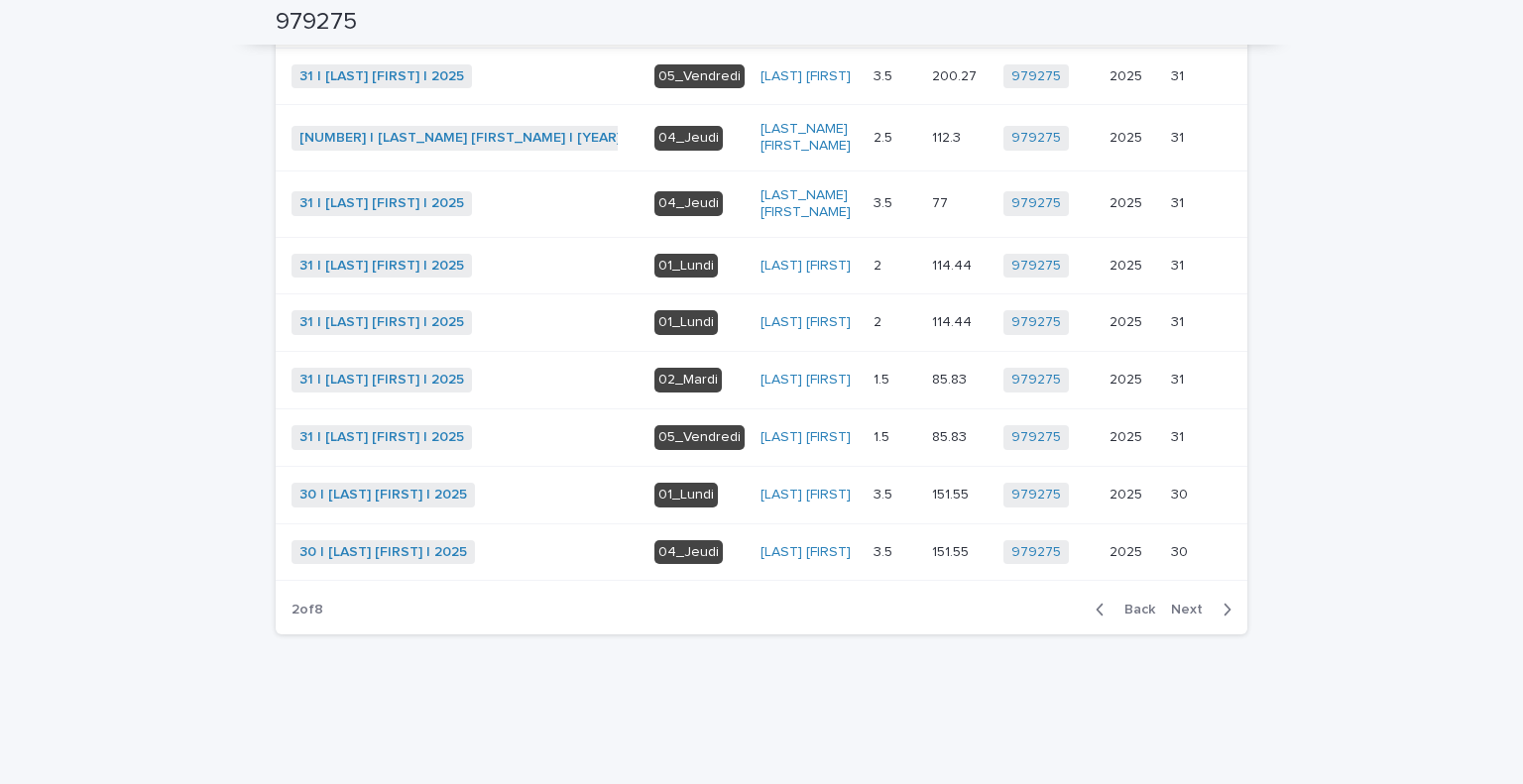 click on "Next" at bounding box center [1193, 610] 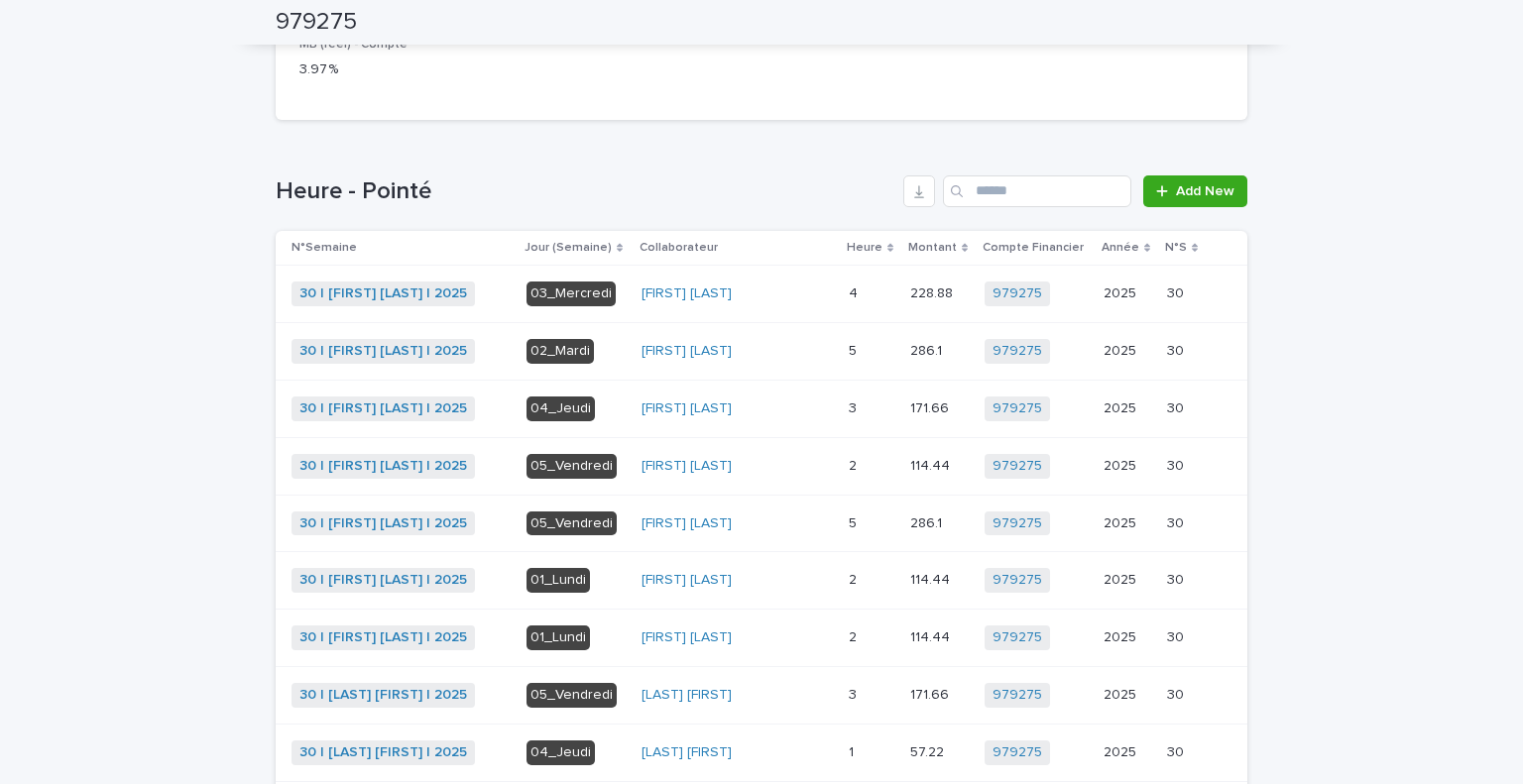 scroll, scrollTop: 202, scrollLeft: 0, axis: vertical 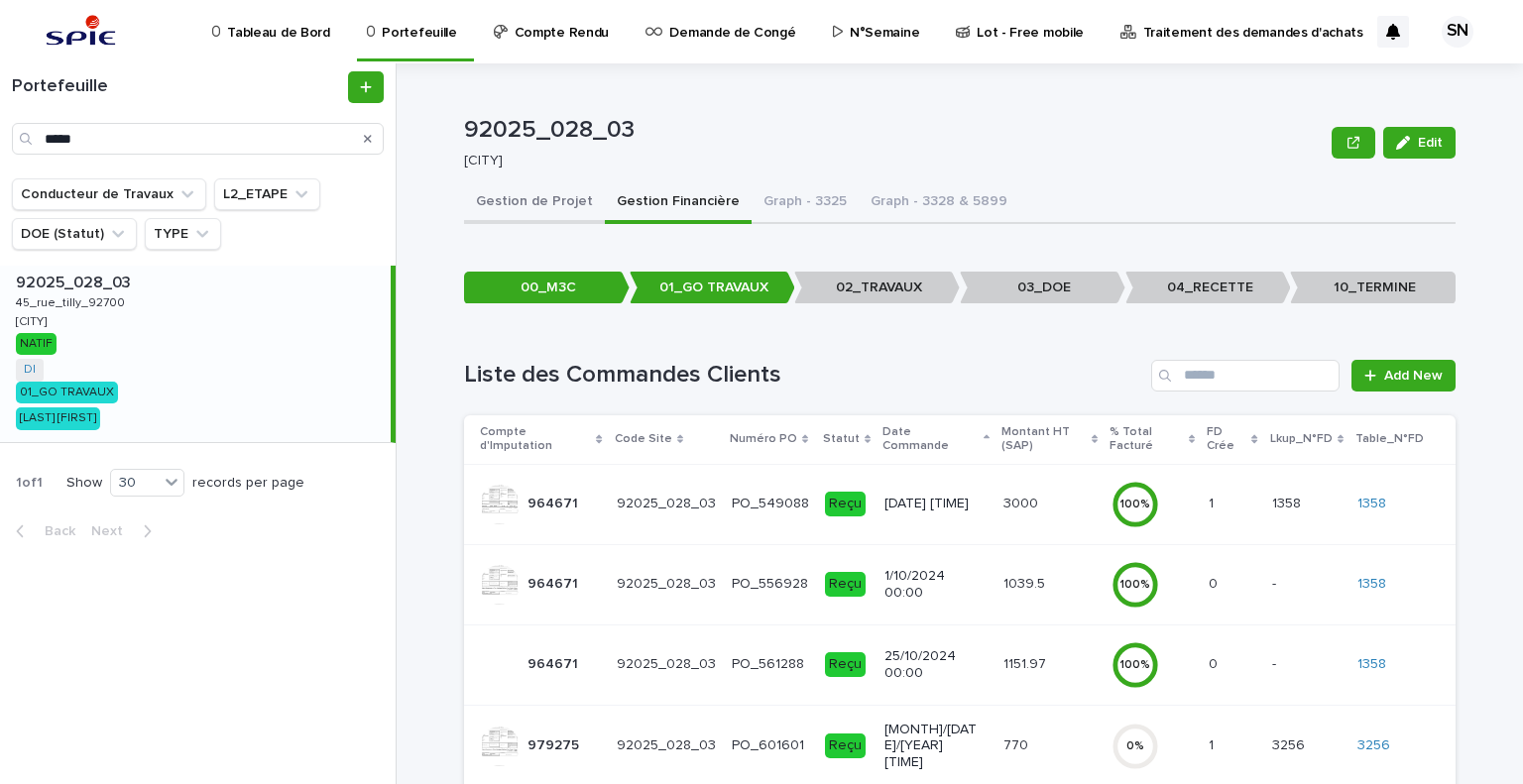 click on "Gestion de Projet" at bounding box center [534, 203] 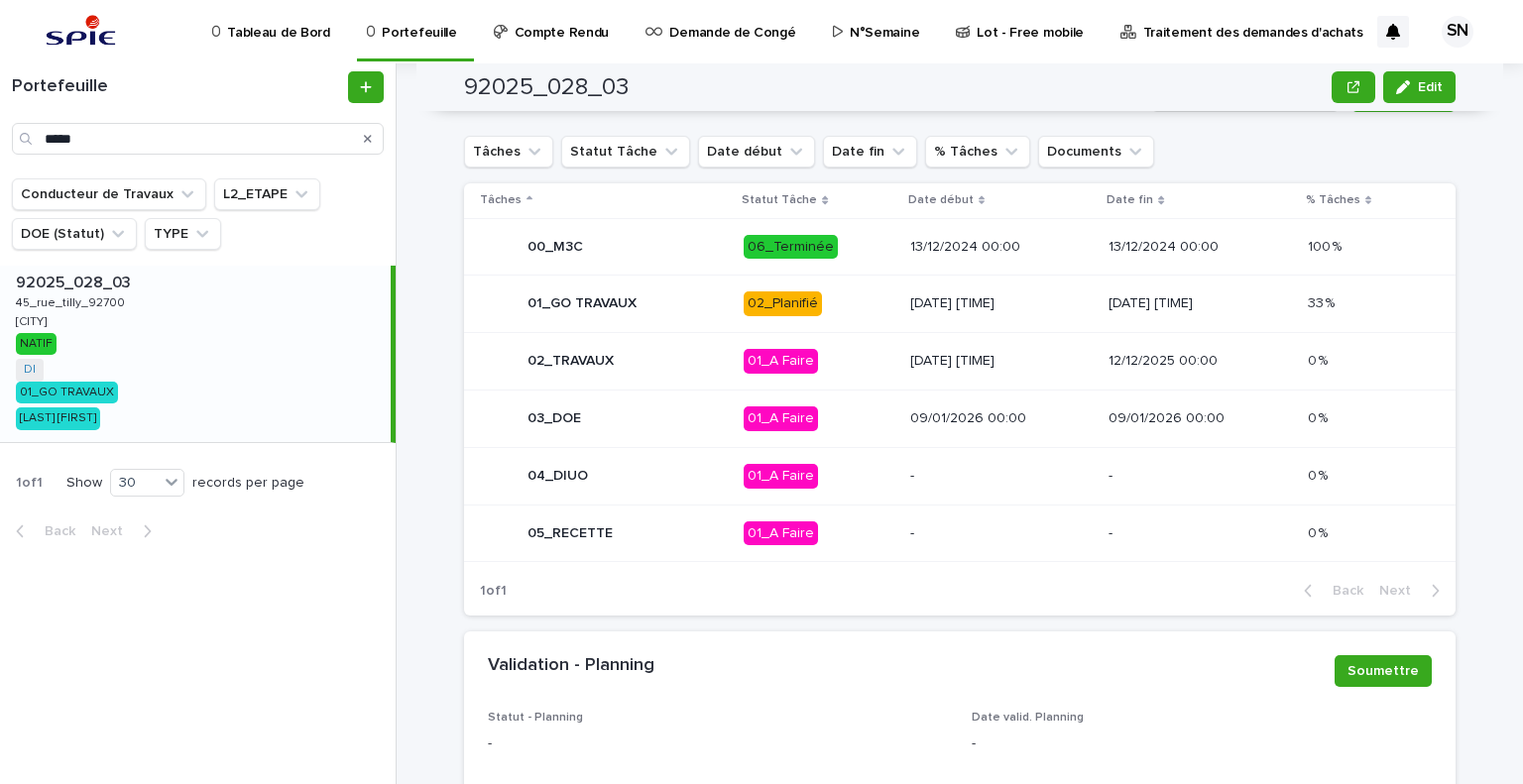 scroll, scrollTop: 951, scrollLeft: 0, axis: vertical 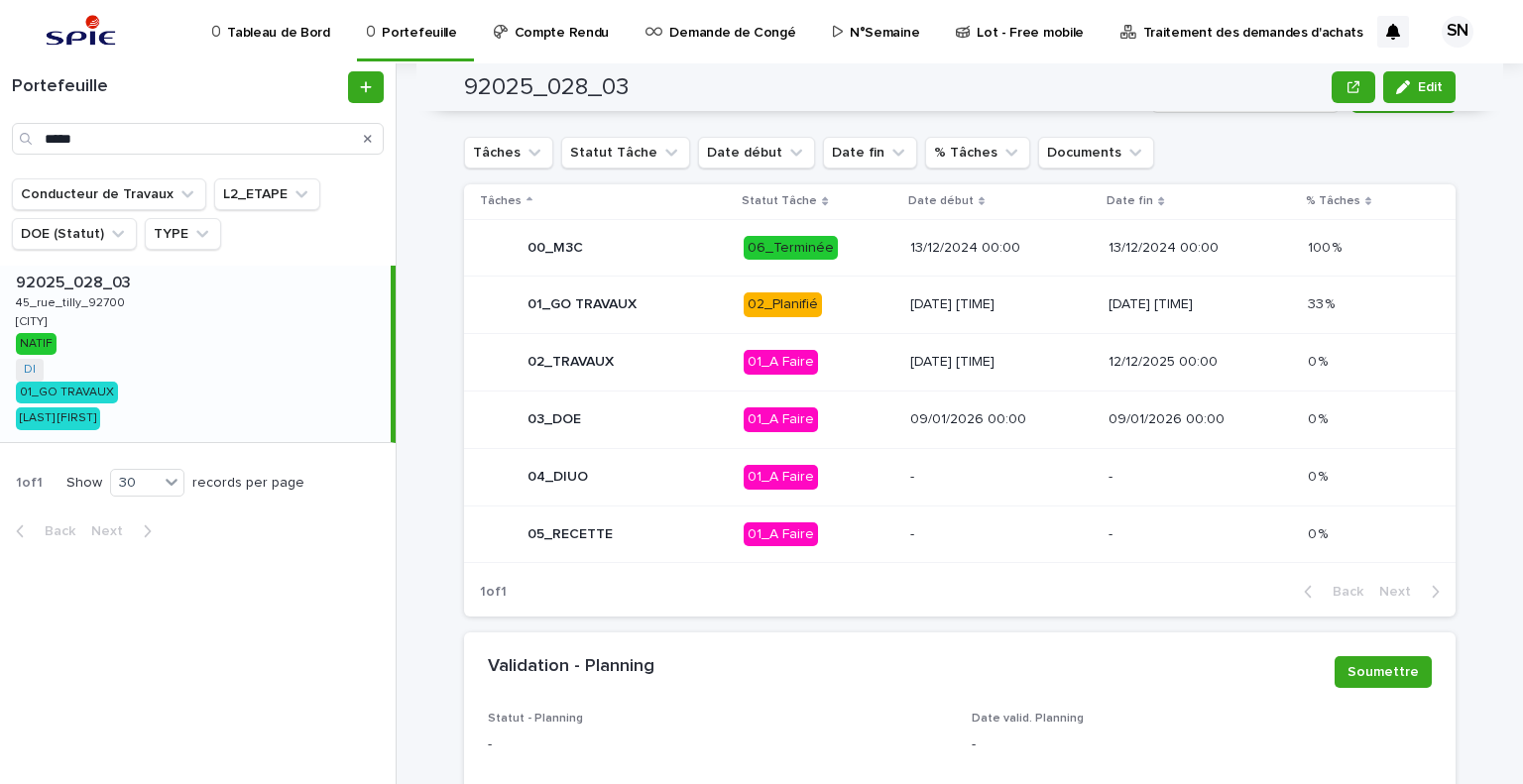 click on "02_Planifié" at bounding box center (818, 304) 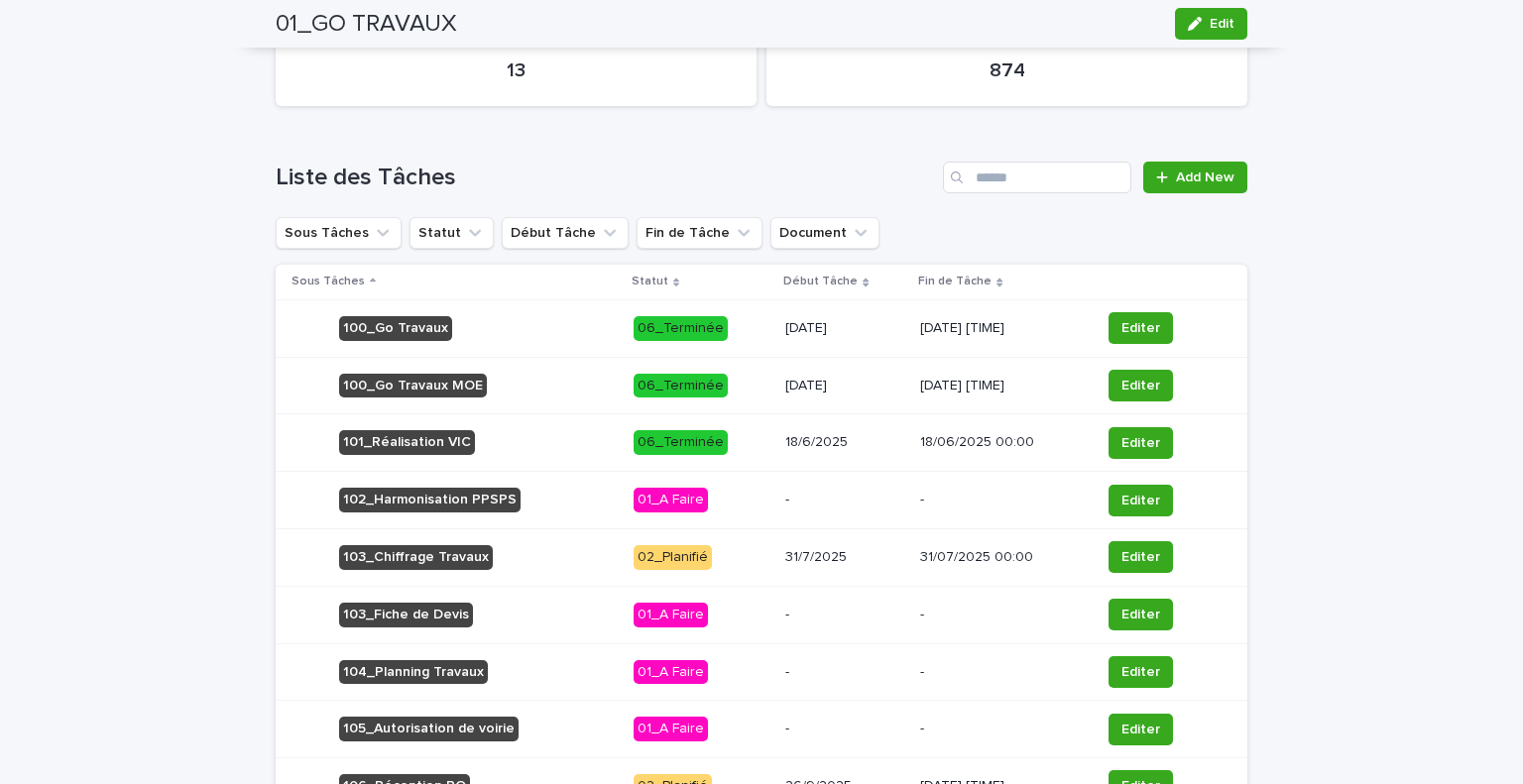 scroll, scrollTop: 770, scrollLeft: 0, axis: vertical 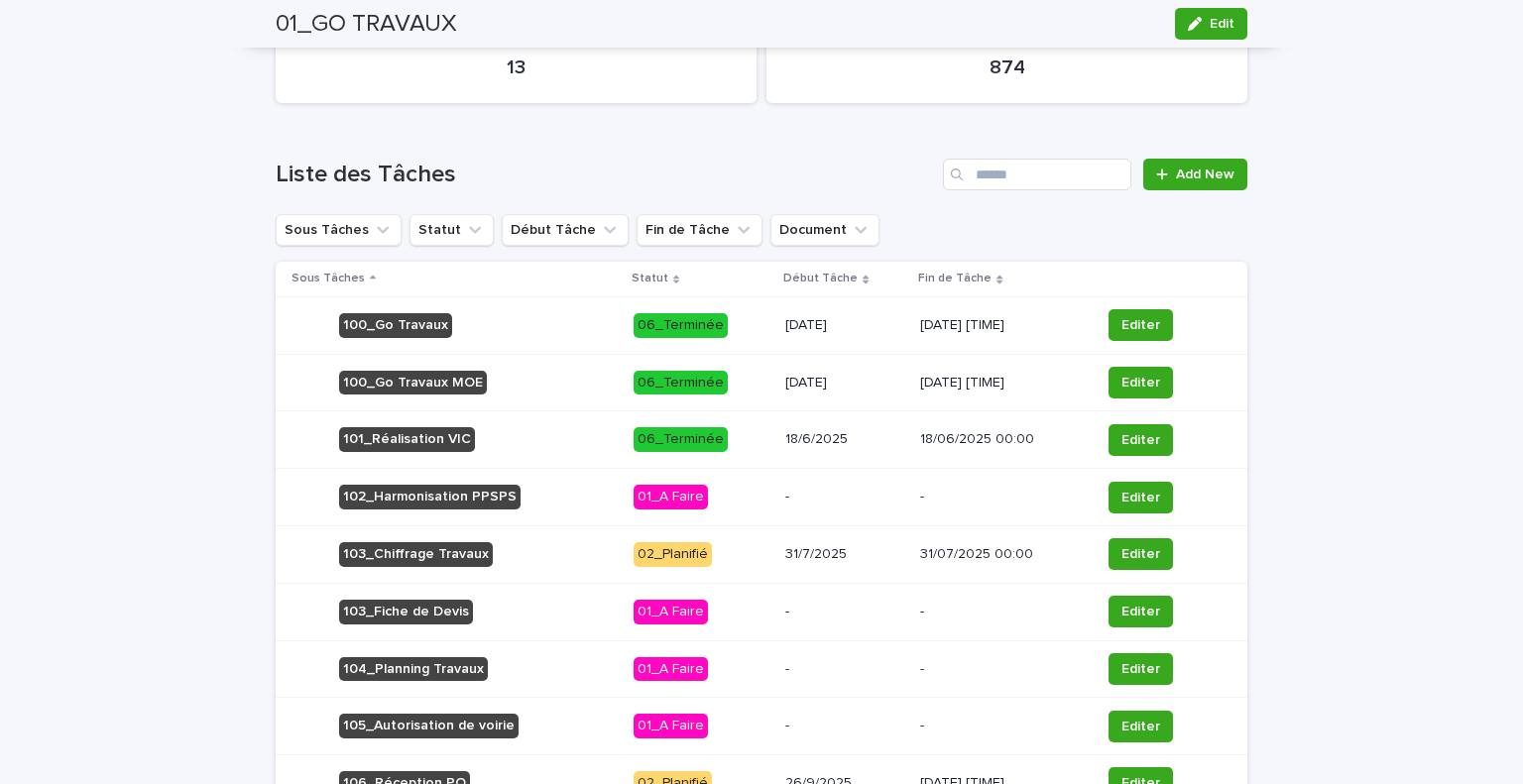 click on "103_Chiffrage Travaux" at bounding box center [454, 554] 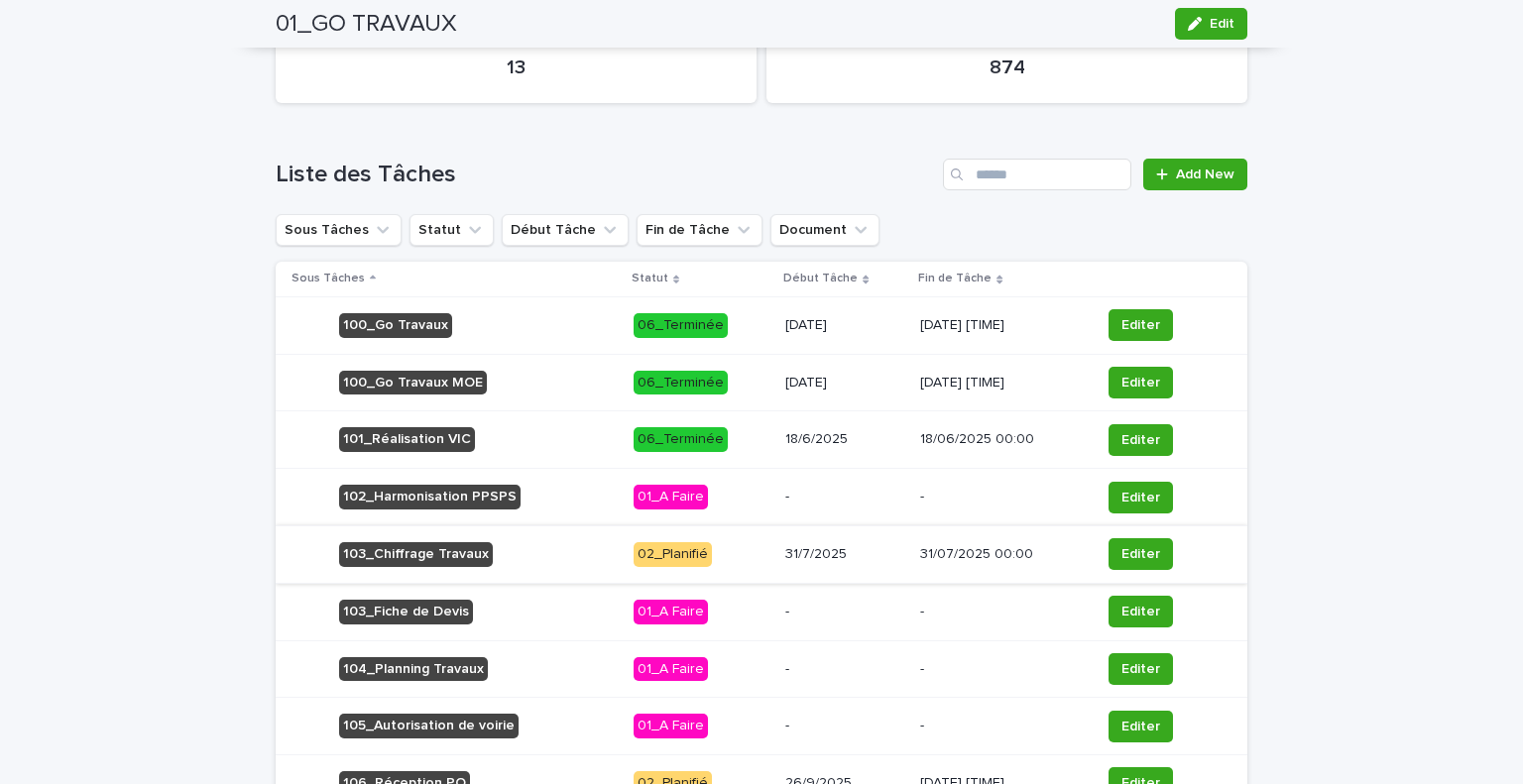 scroll, scrollTop: 0, scrollLeft: 0, axis: both 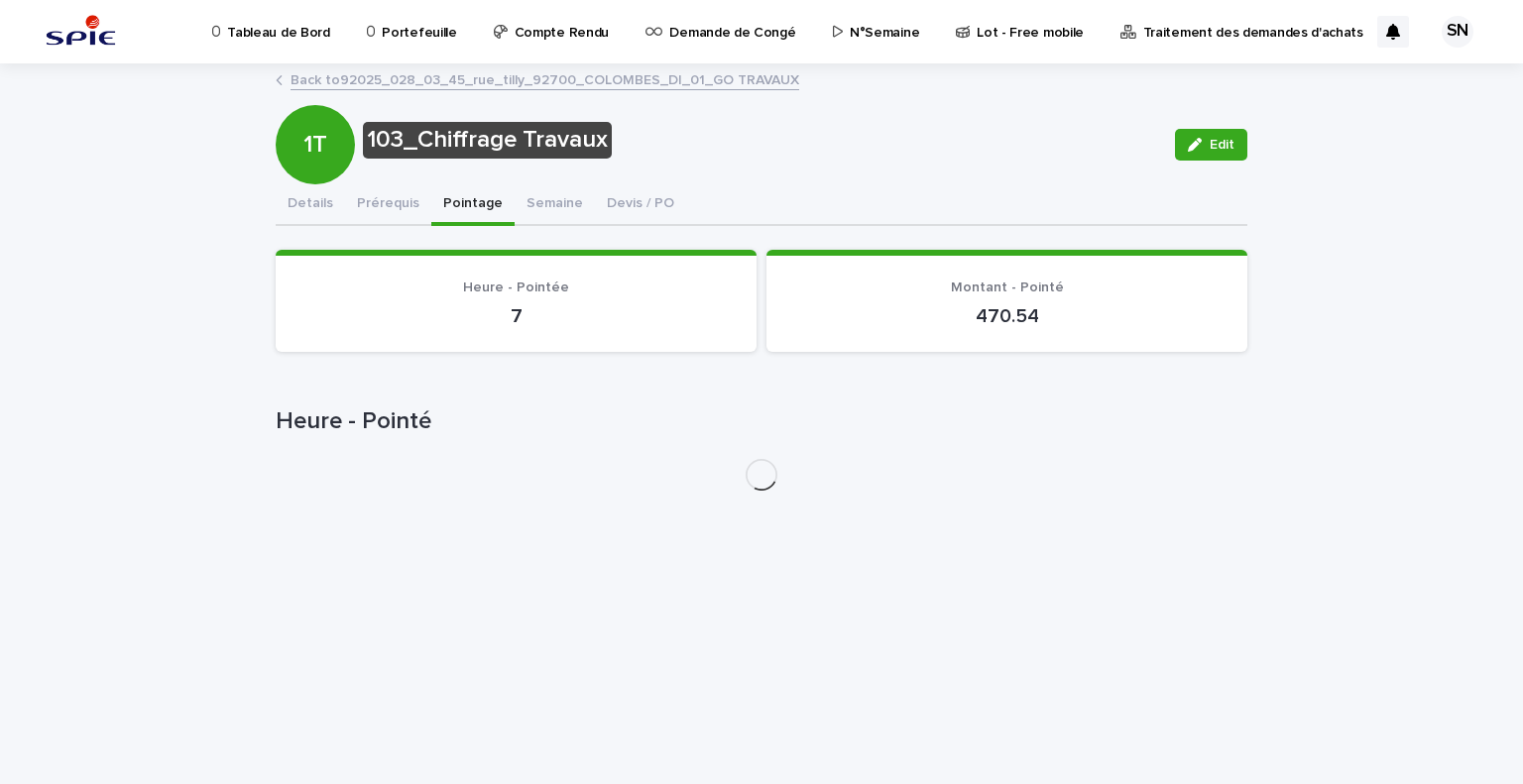 click on "Pointage" at bounding box center [473, 205] 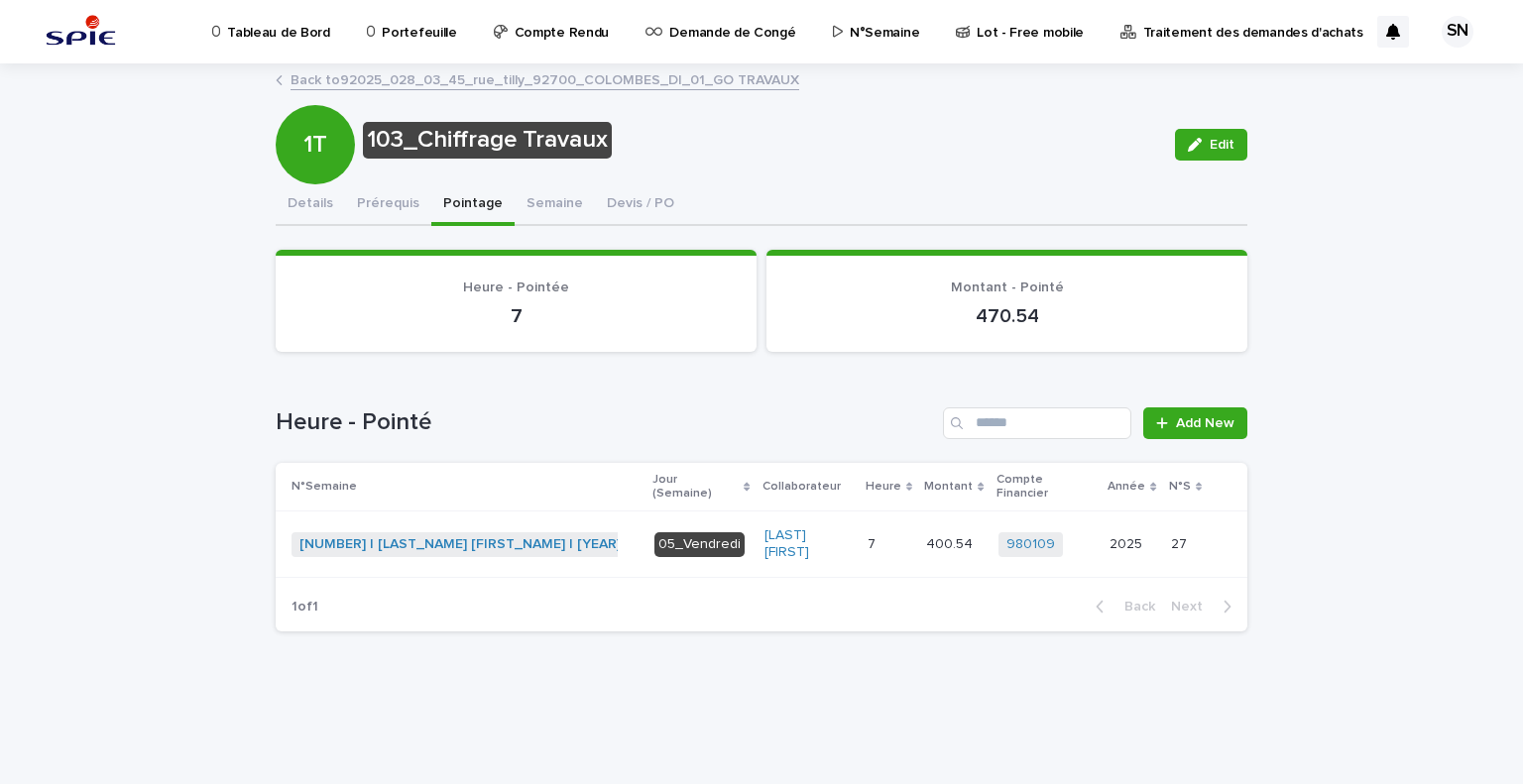 click on "400.54 400.54" at bounding box center (954, 544) 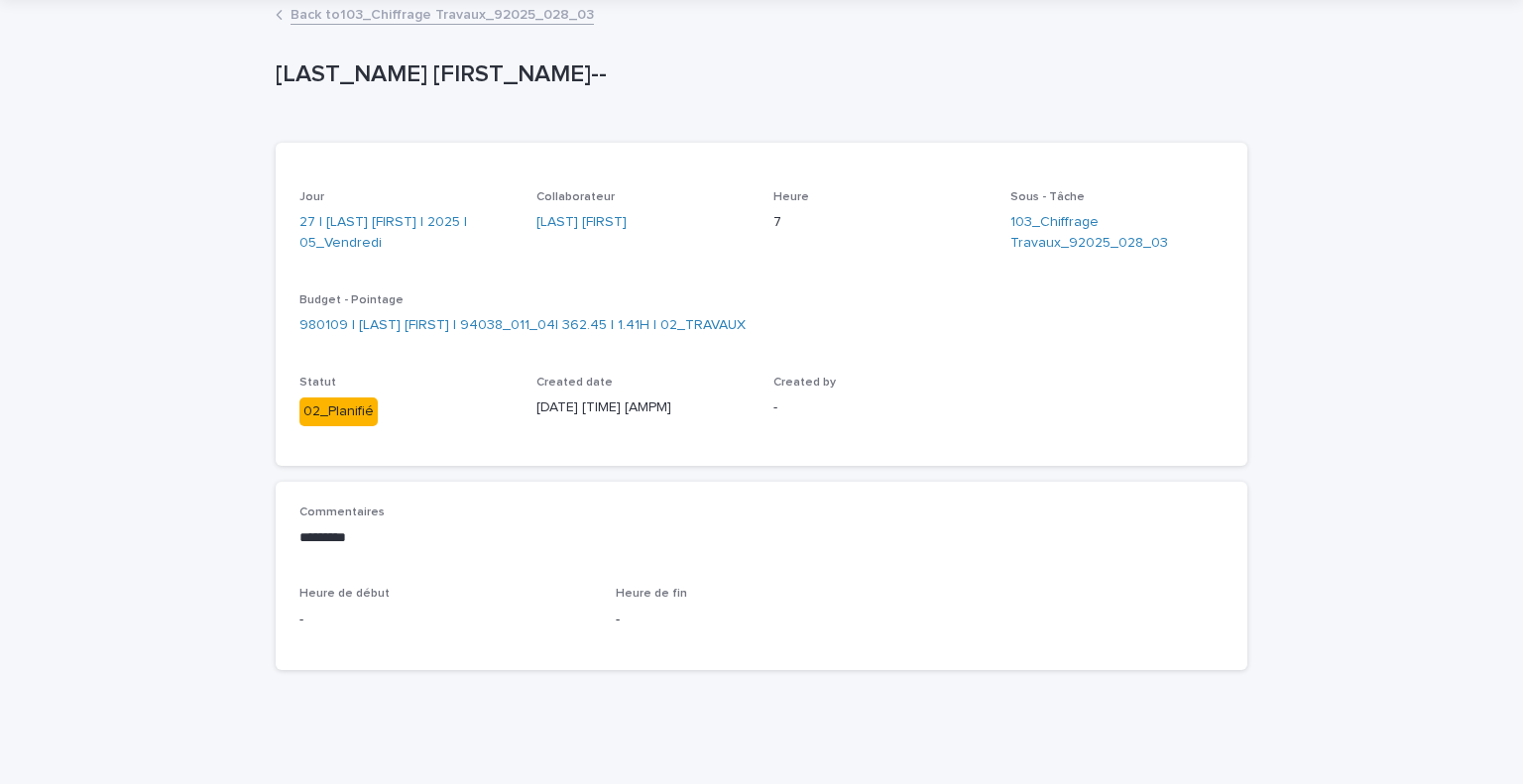 scroll, scrollTop: 0, scrollLeft: 0, axis: both 